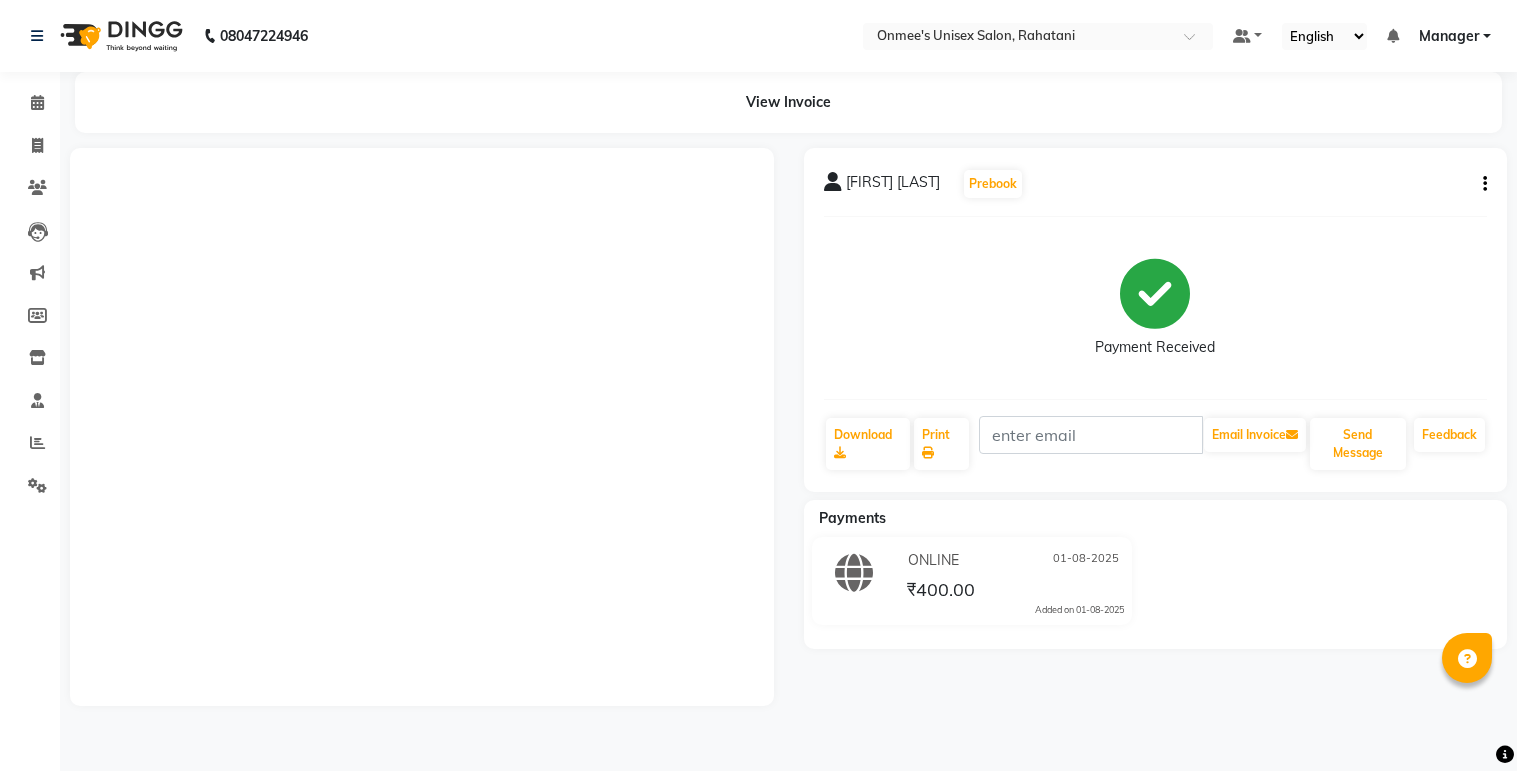 scroll, scrollTop: 0, scrollLeft: 0, axis: both 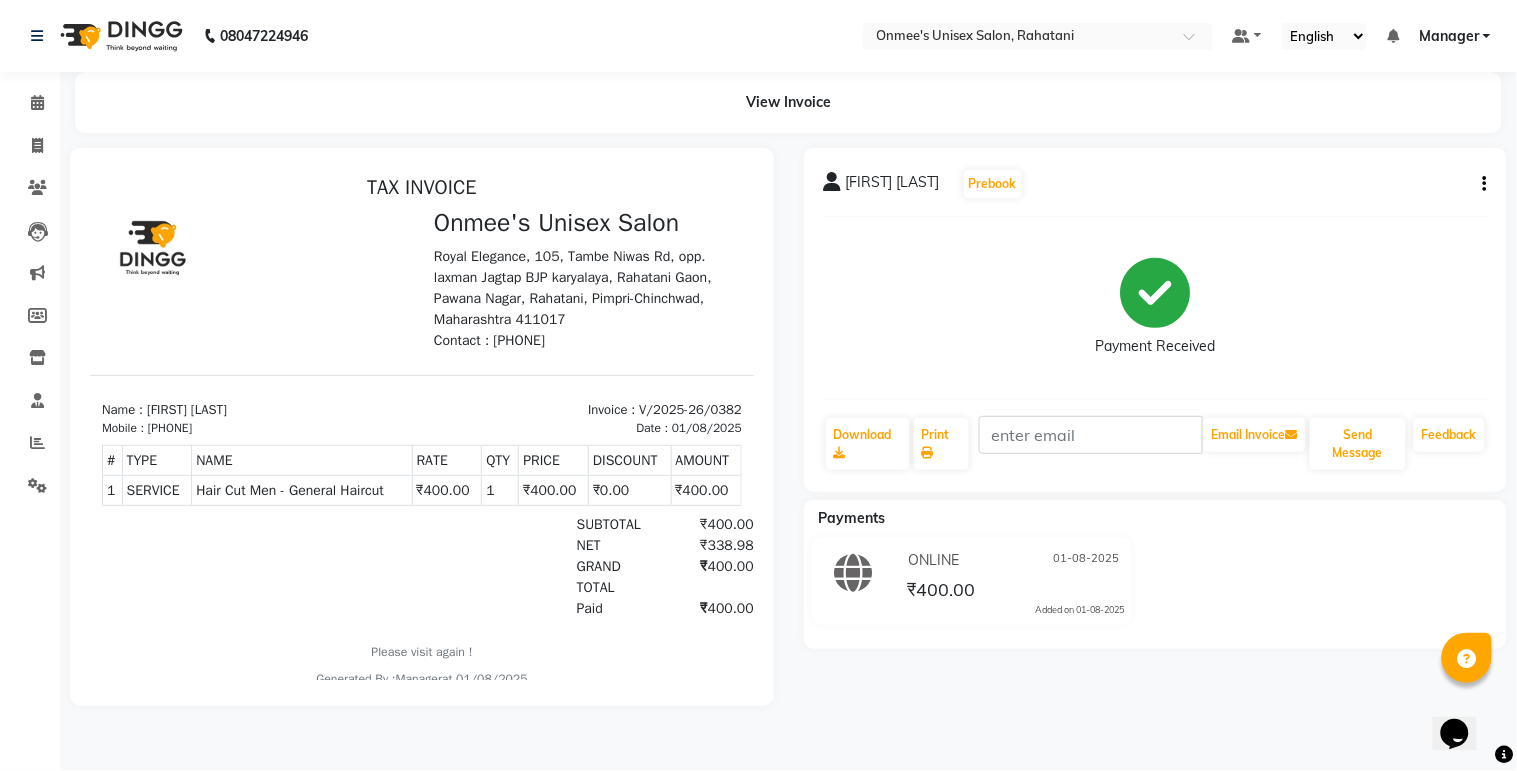 select on "8273" 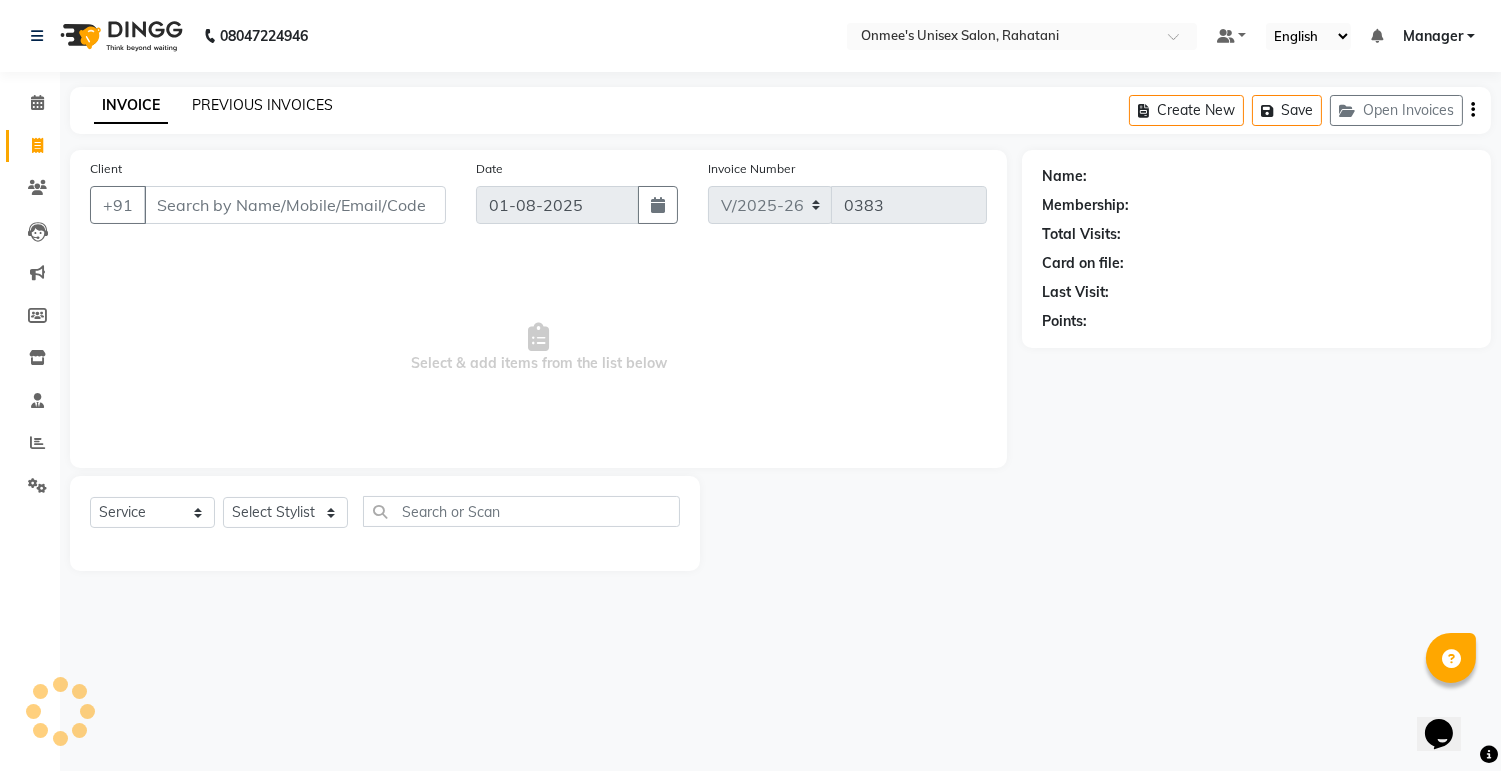 select on "79756" 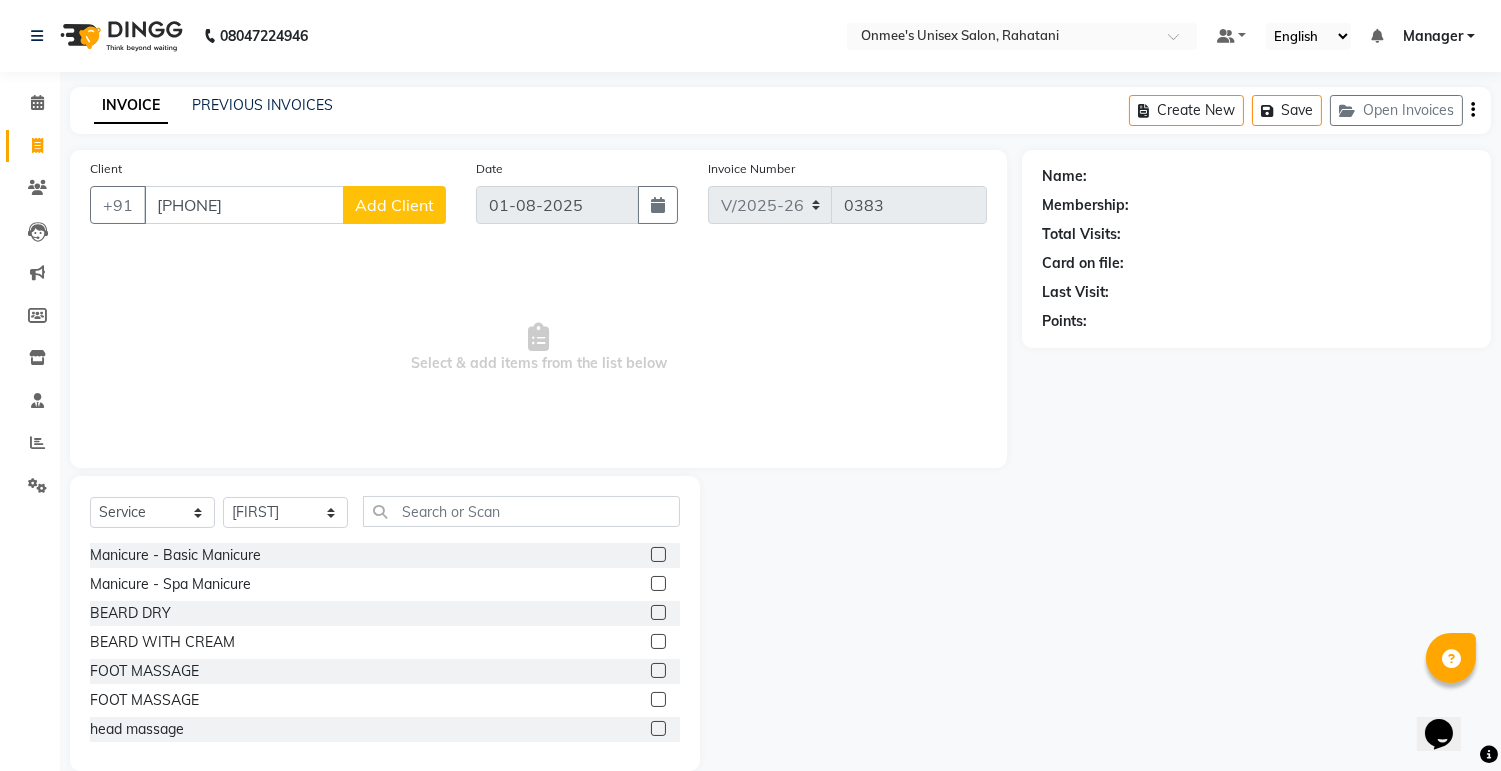 type on "[PHONE]" 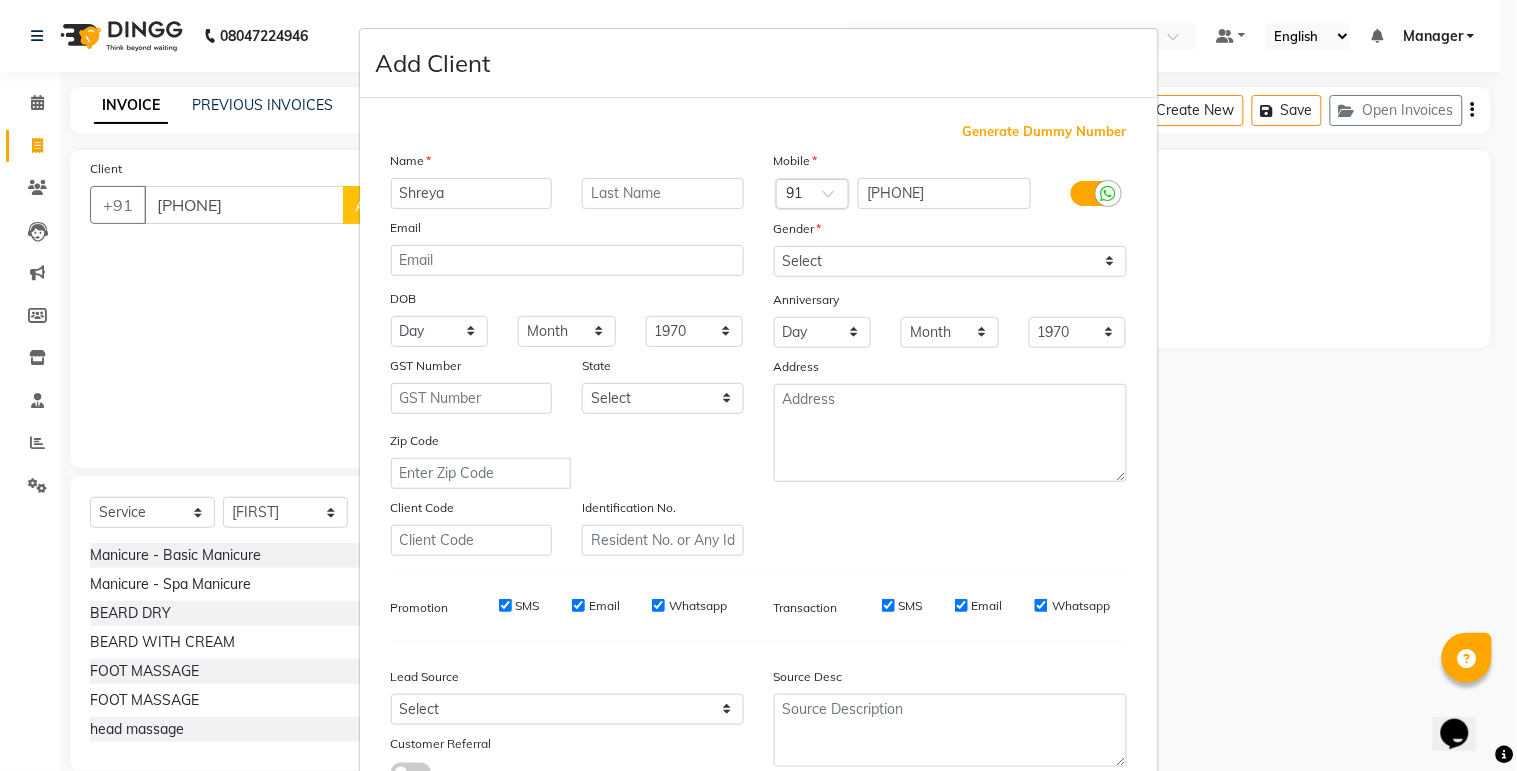 type on "Shreya" 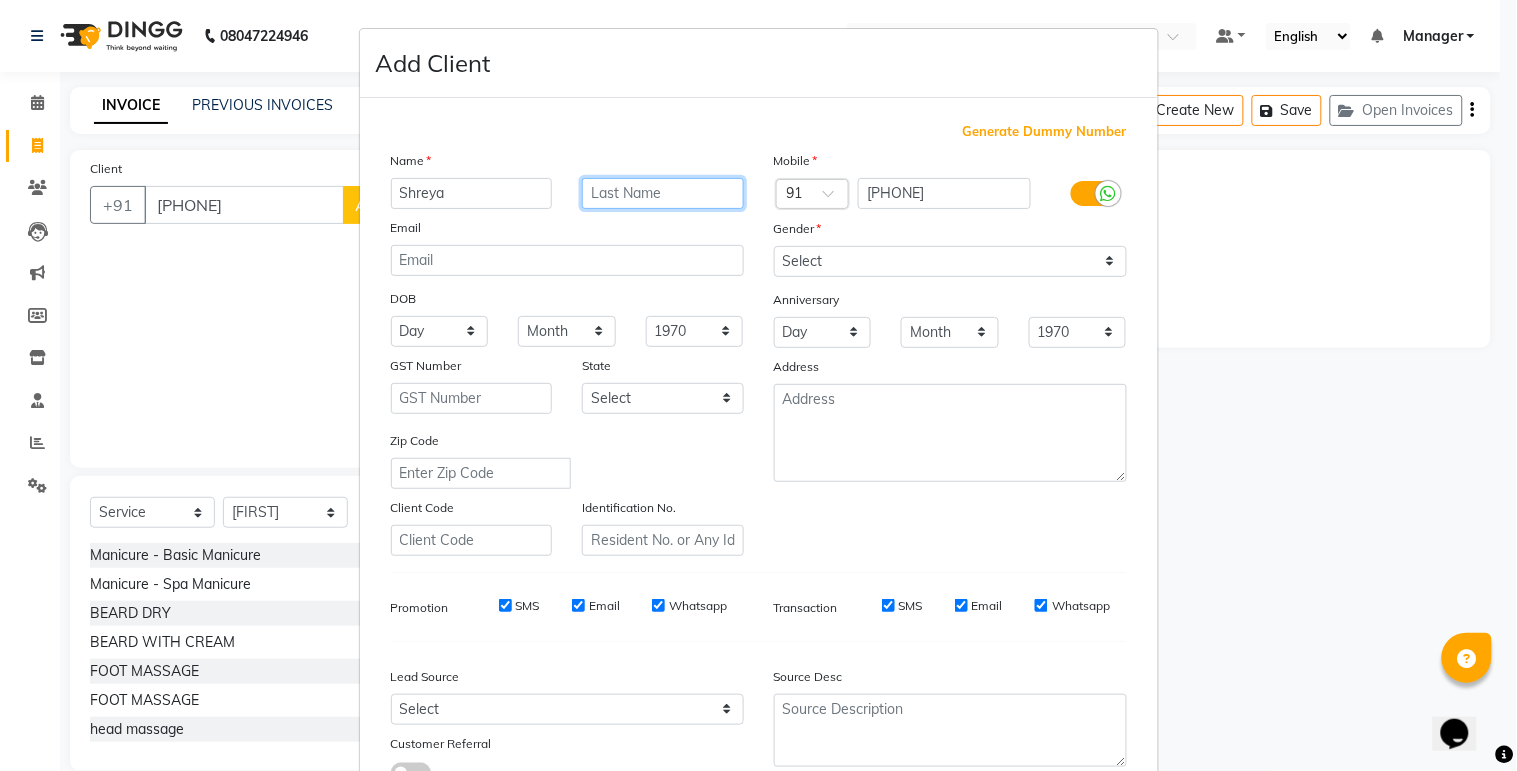 click at bounding box center [663, 193] 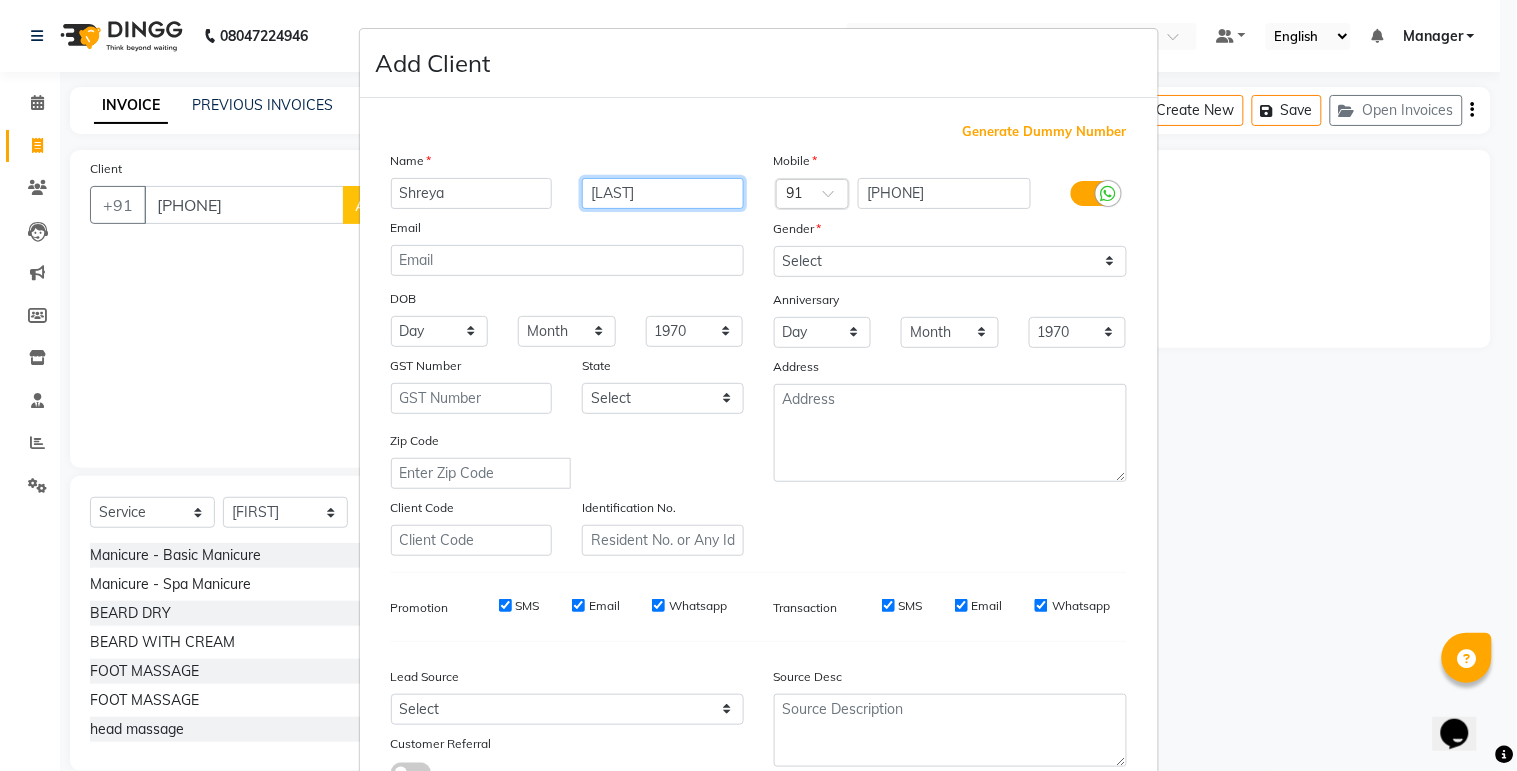 type on "[LAST]" 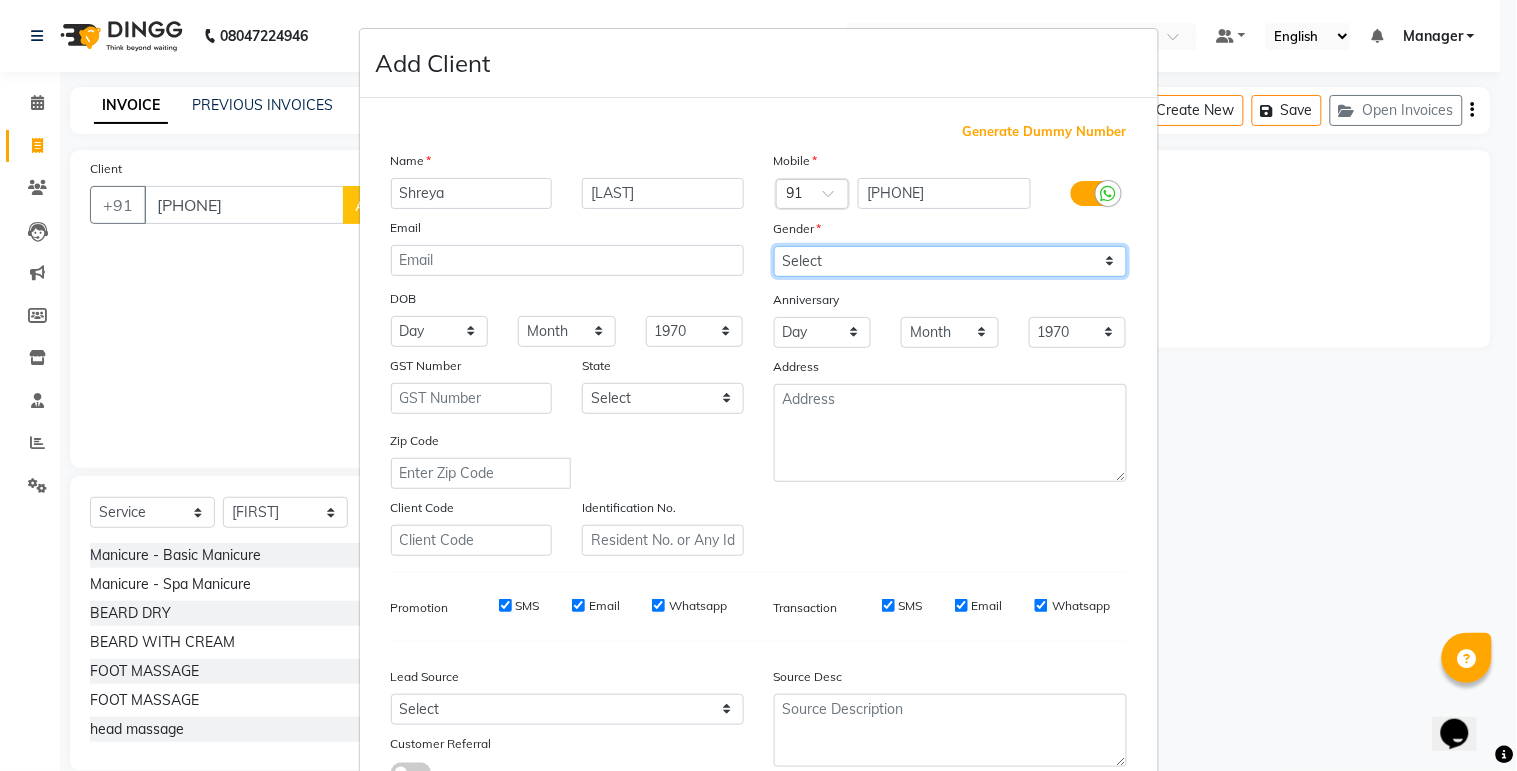 click on "Select Male Female Other Prefer Not To Say" at bounding box center [950, 261] 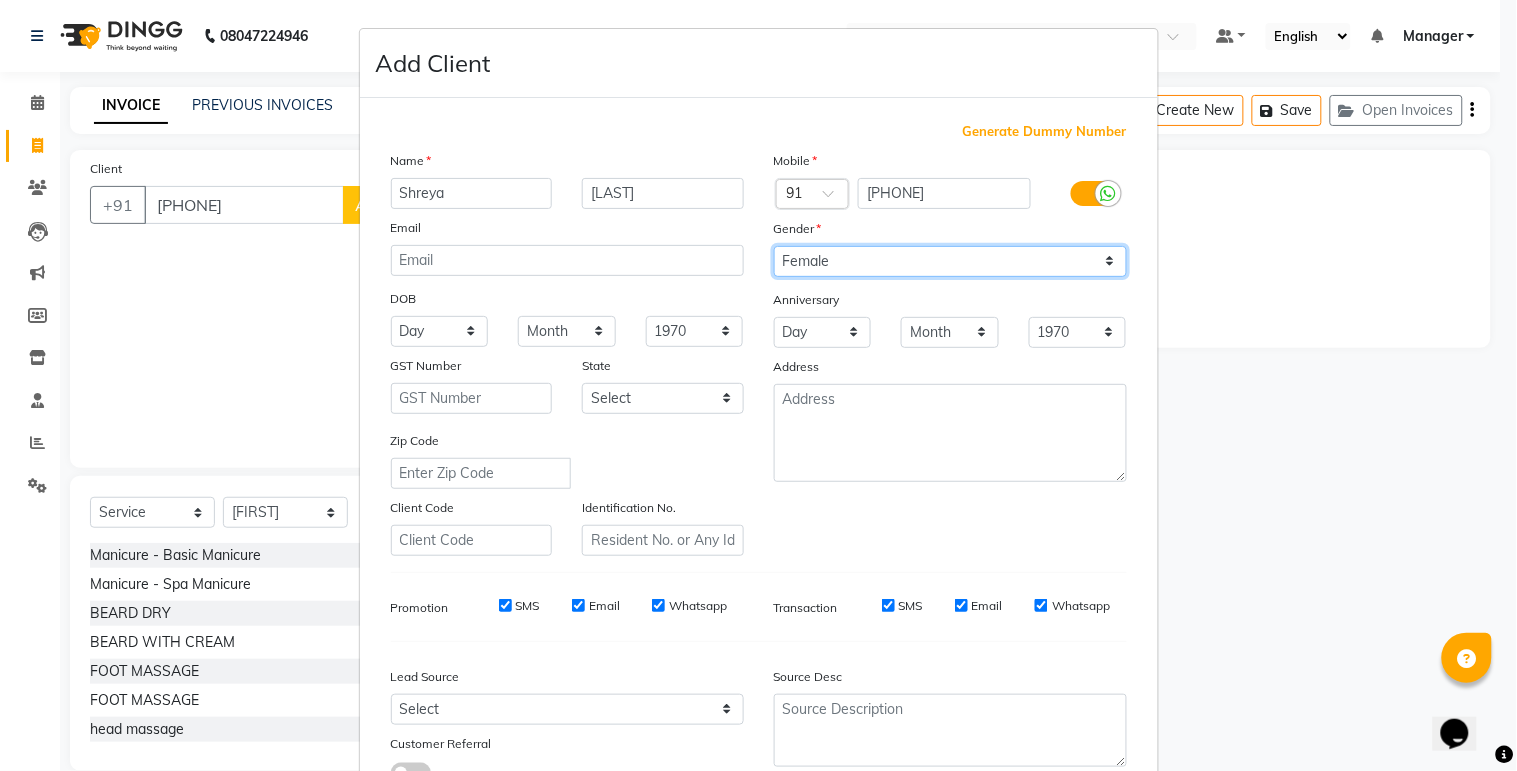 click on "Select Male Female Other Prefer Not To Say" at bounding box center [950, 261] 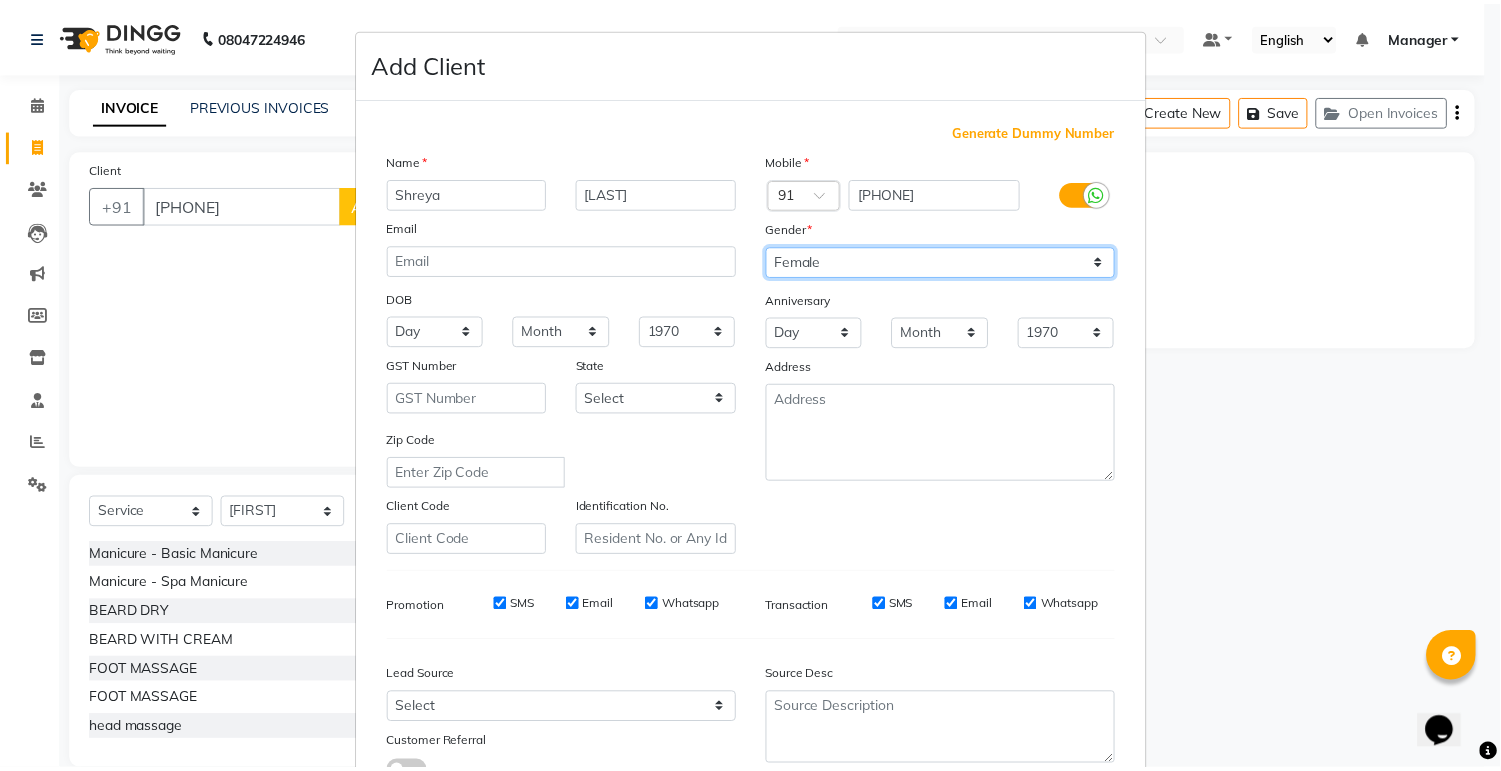 scroll, scrollTop: 153, scrollLeft: 0, axis: vertical 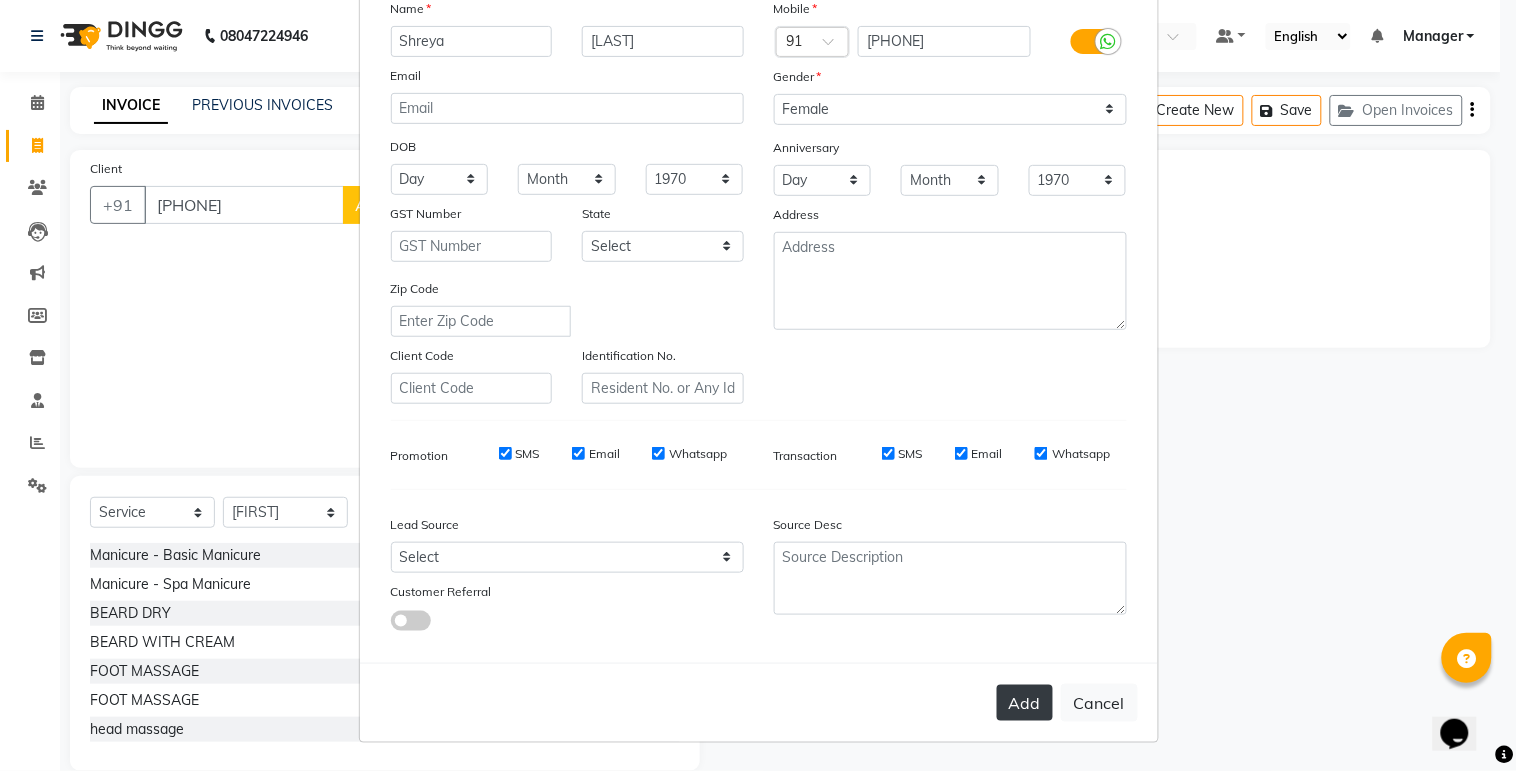 click on "Add" at bounding box center [1025, 703] 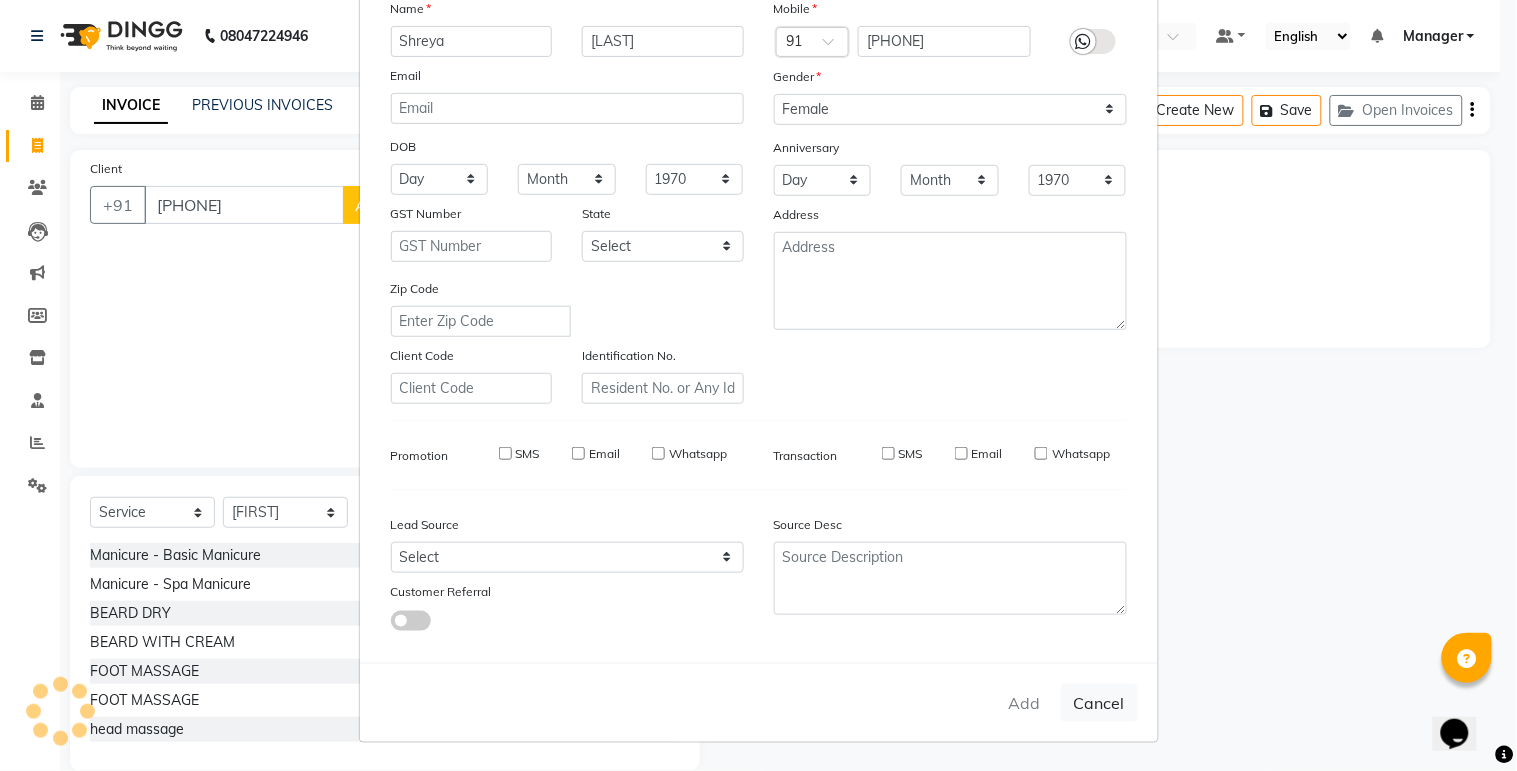 type 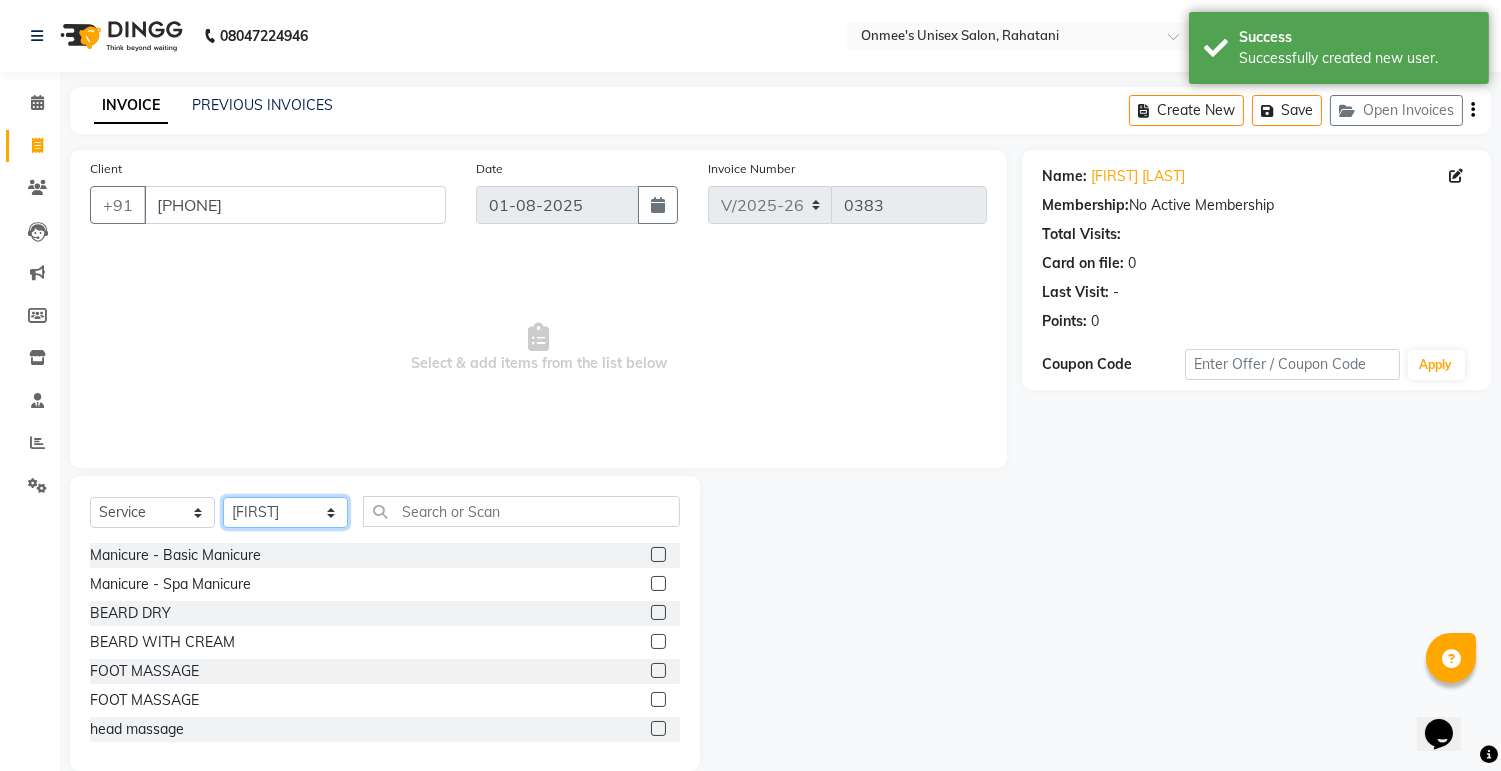 click on "Select Stylist [FIRST] [FIRST] [FIRST] [FIRST] Manager [FIRST] [FIRST] [FIRST] [FIRST] [FIRST] [FIRST] [FIRST] [FIRST] [FIRST]" 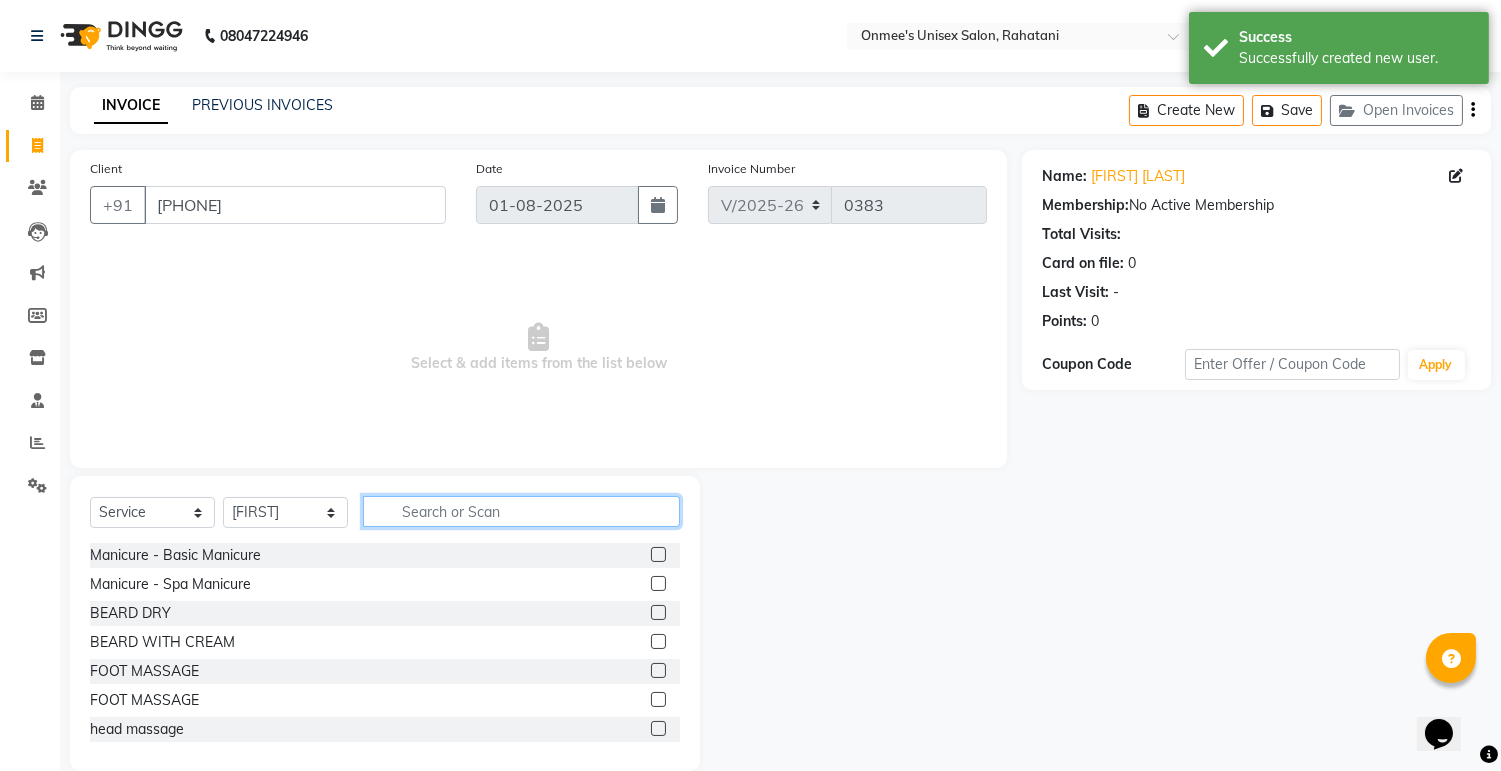 click 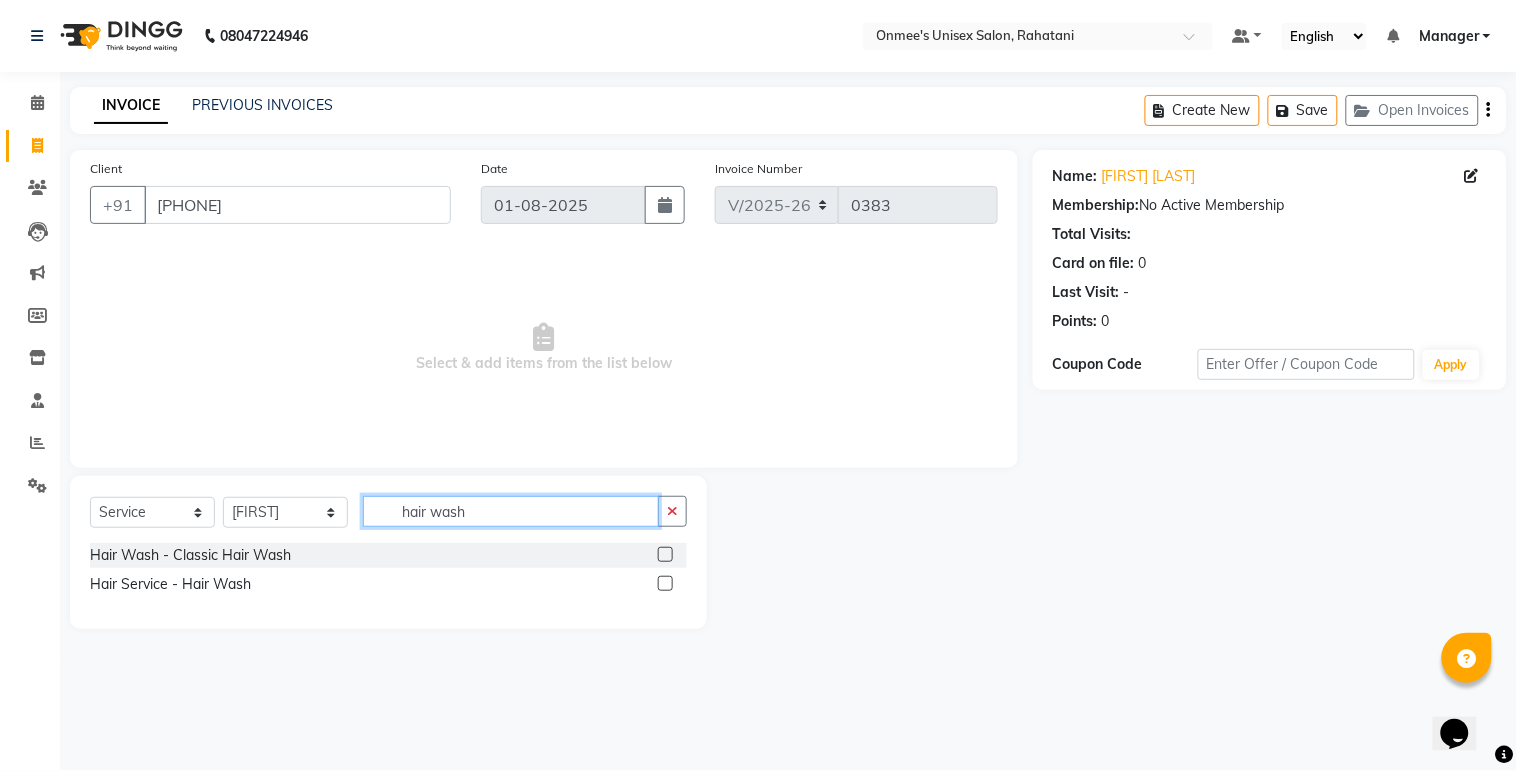 type on "hair wash" 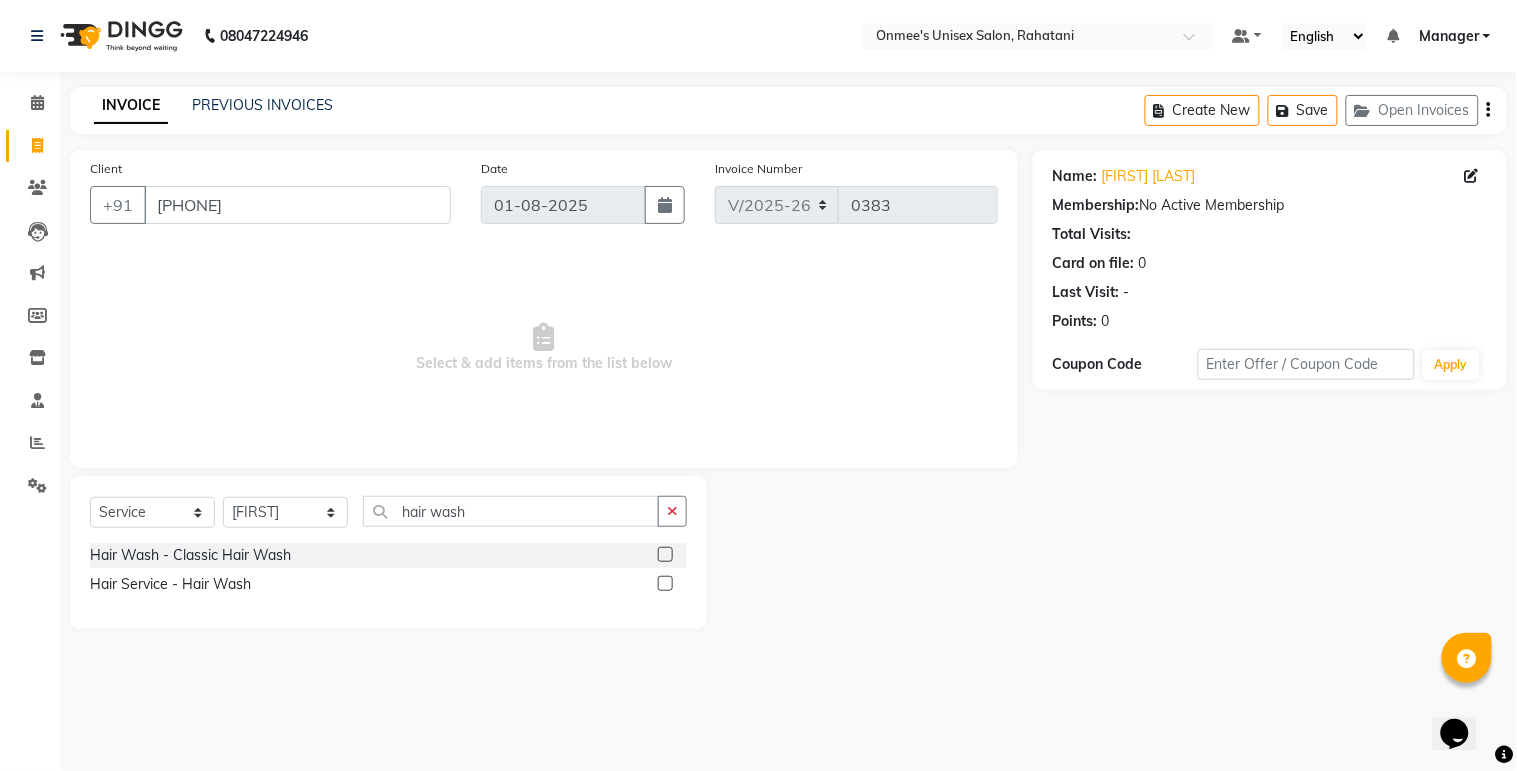 click 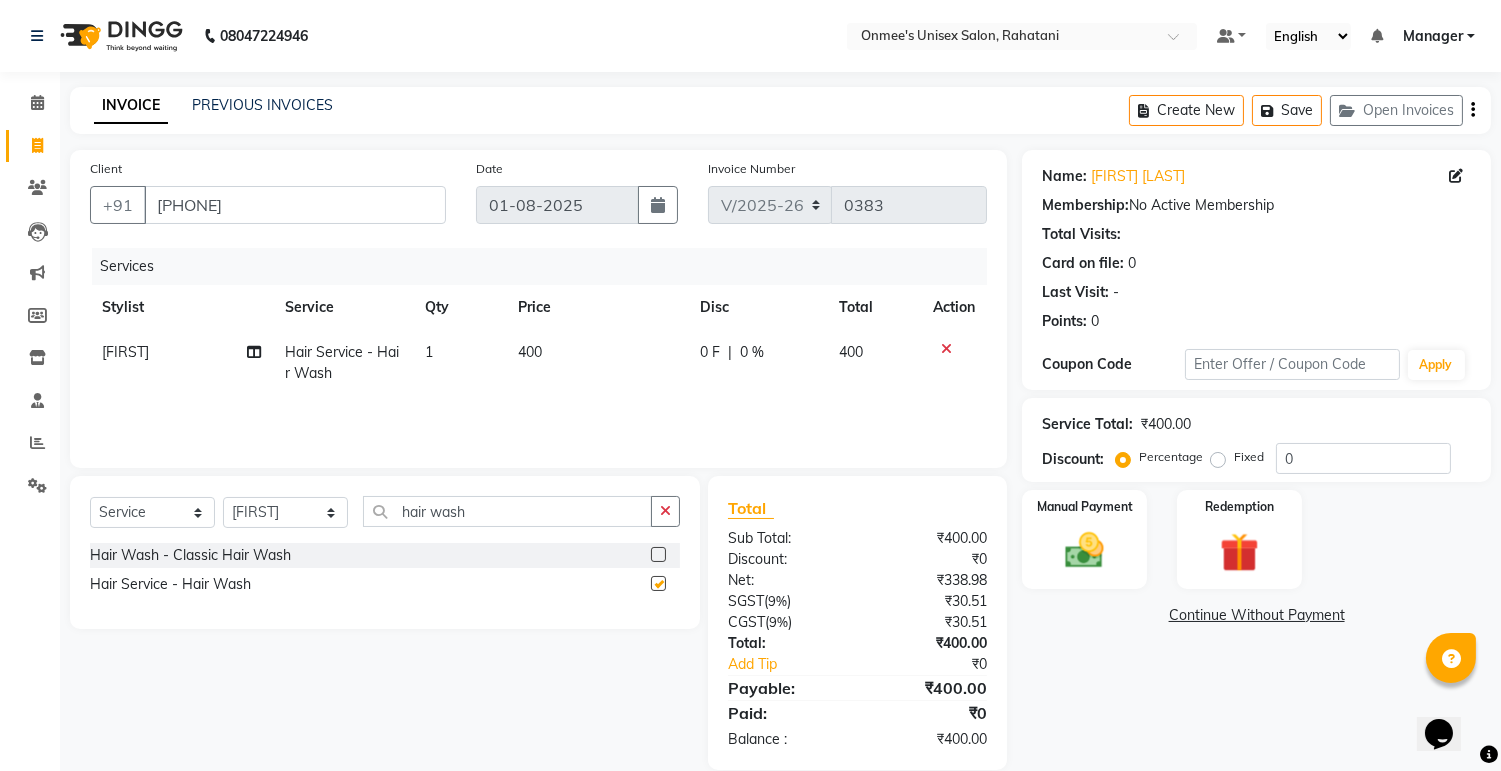 checkbox on "false" 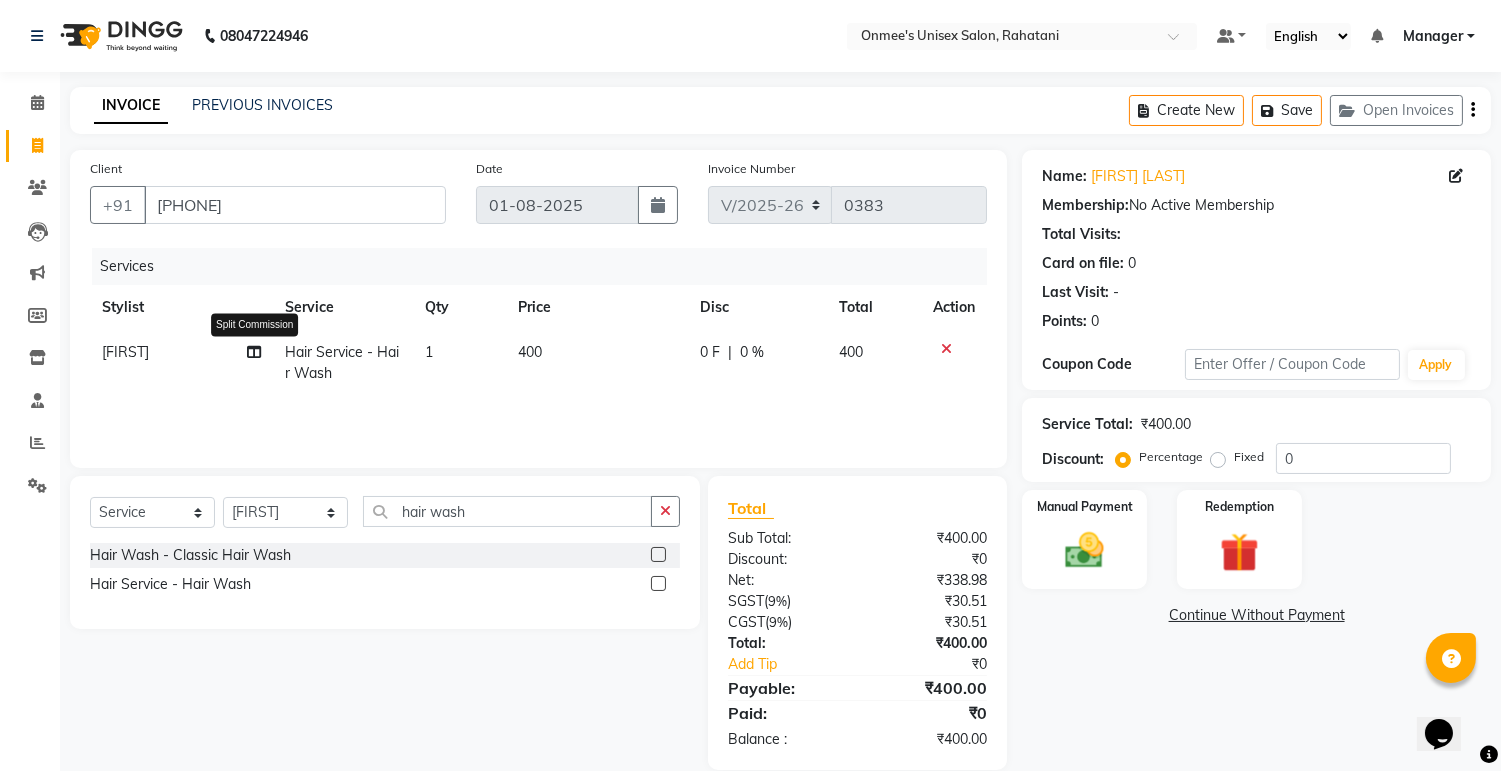 click 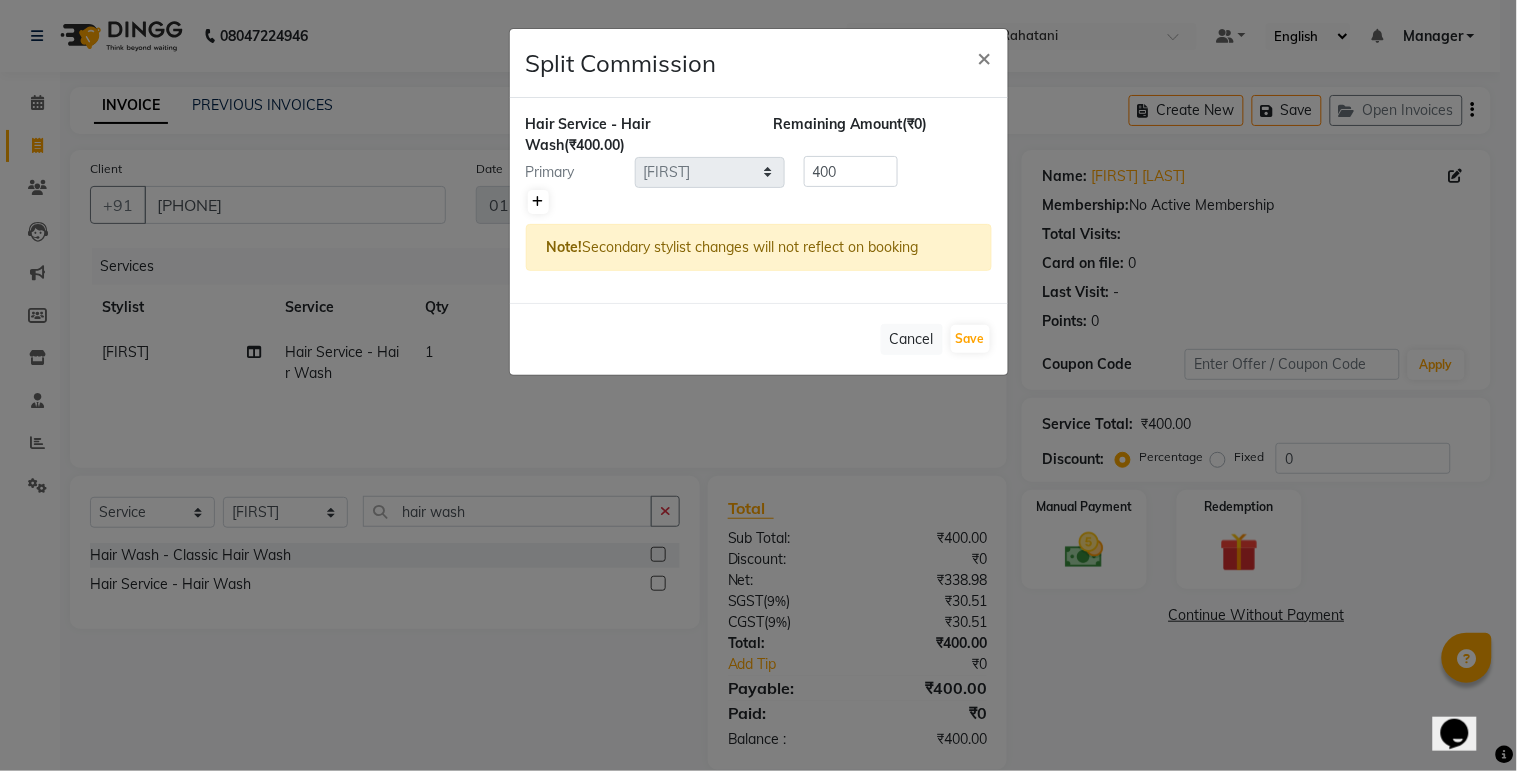 click 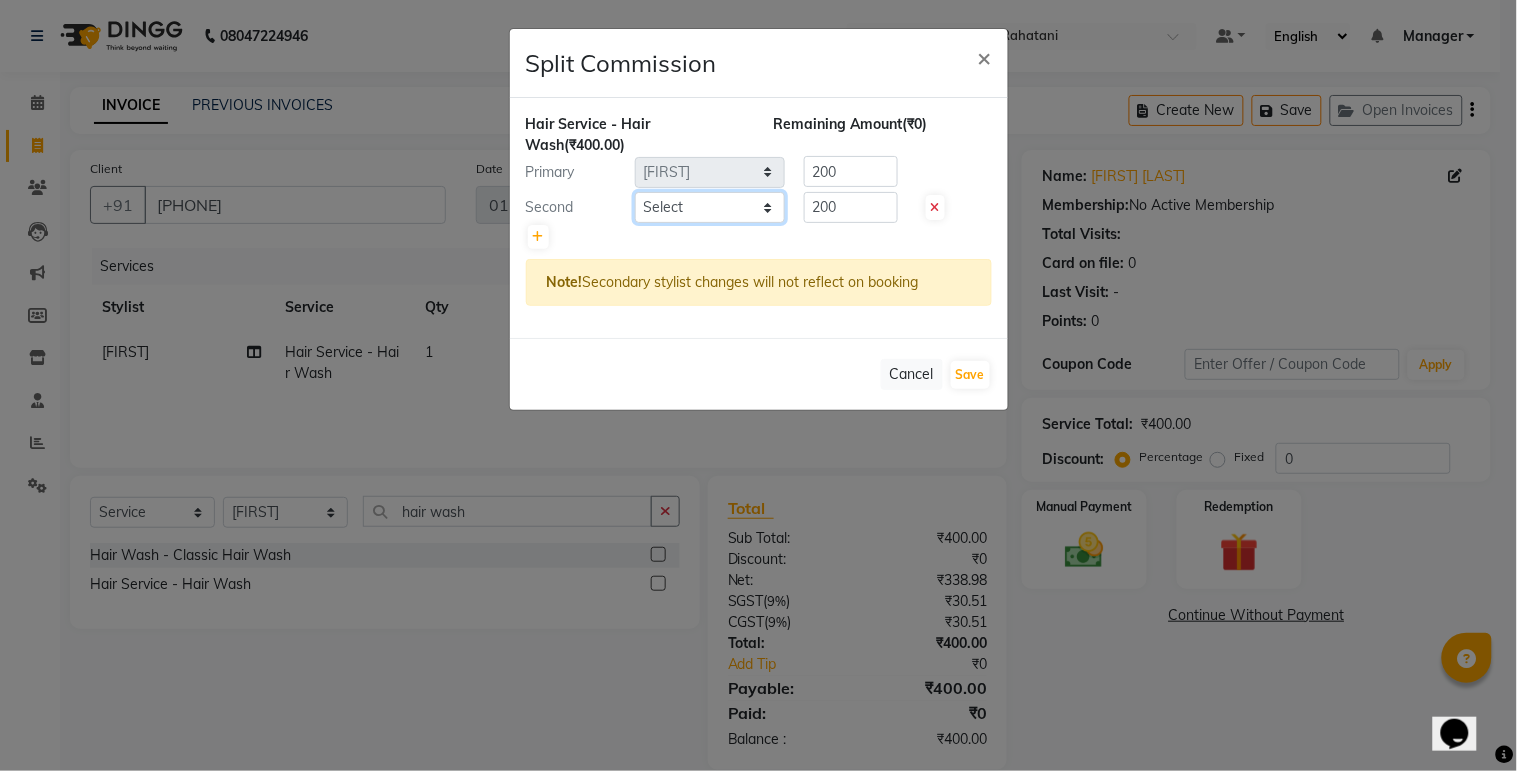 click on "Select  [FIRST]   [FIRST]   [FIRST]   [FIRST]   Manager   [FIRST]   [FIRST]   [FIRST]   [FIRST]   [FIRST]   [FIRST]   [FIRST]   [FIRST]   [FIRST]" 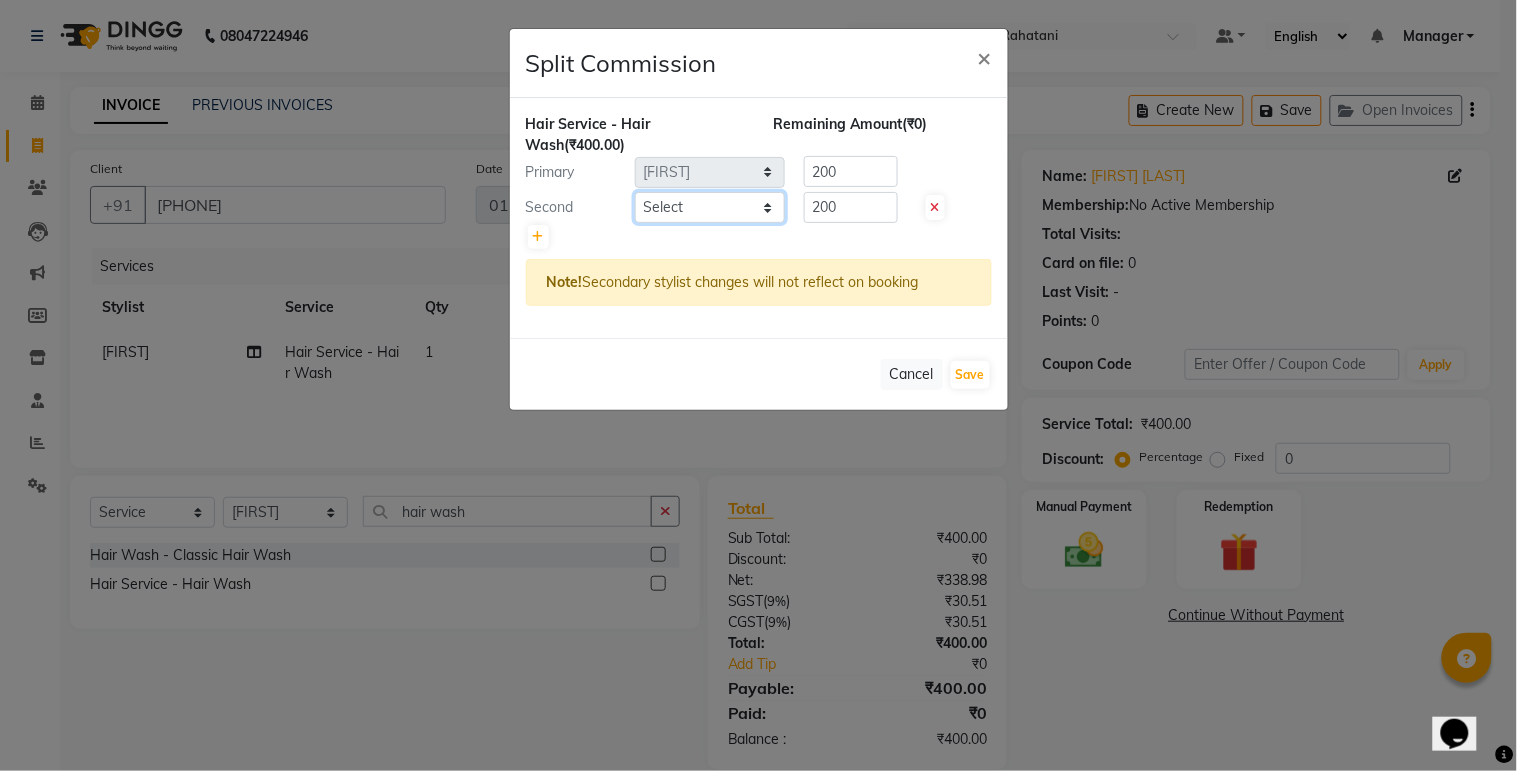 select on "[PHONE]" 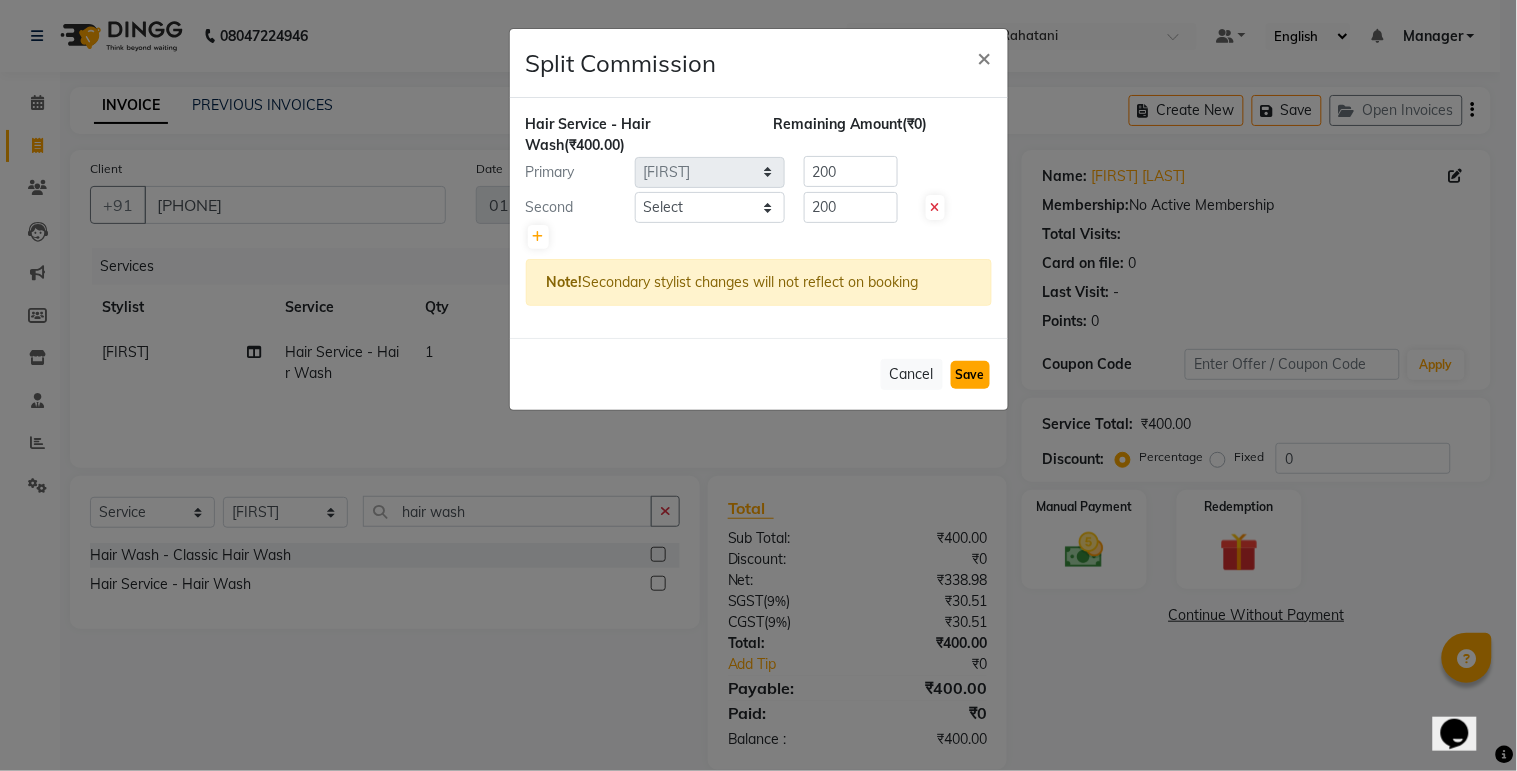 click on "Save" 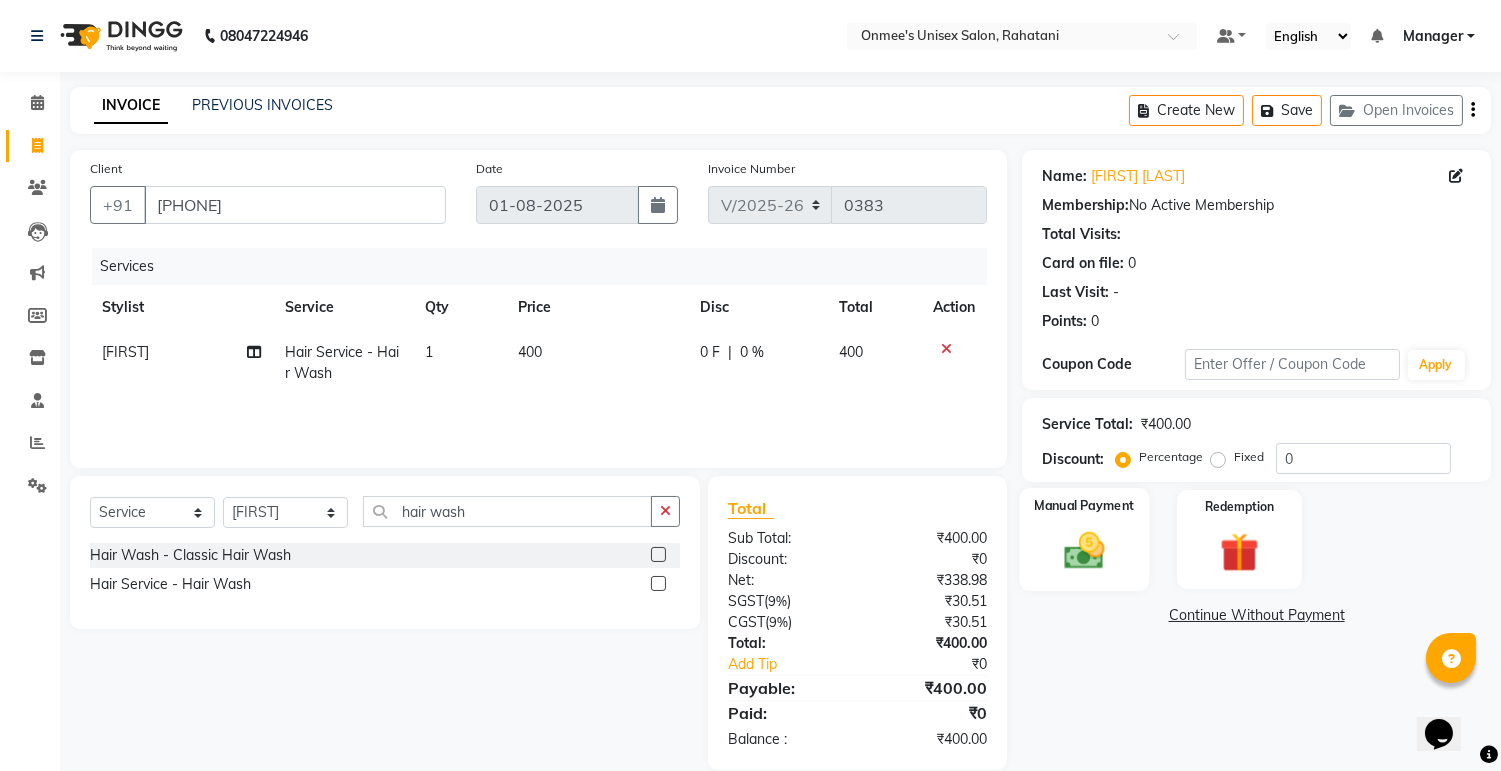 click 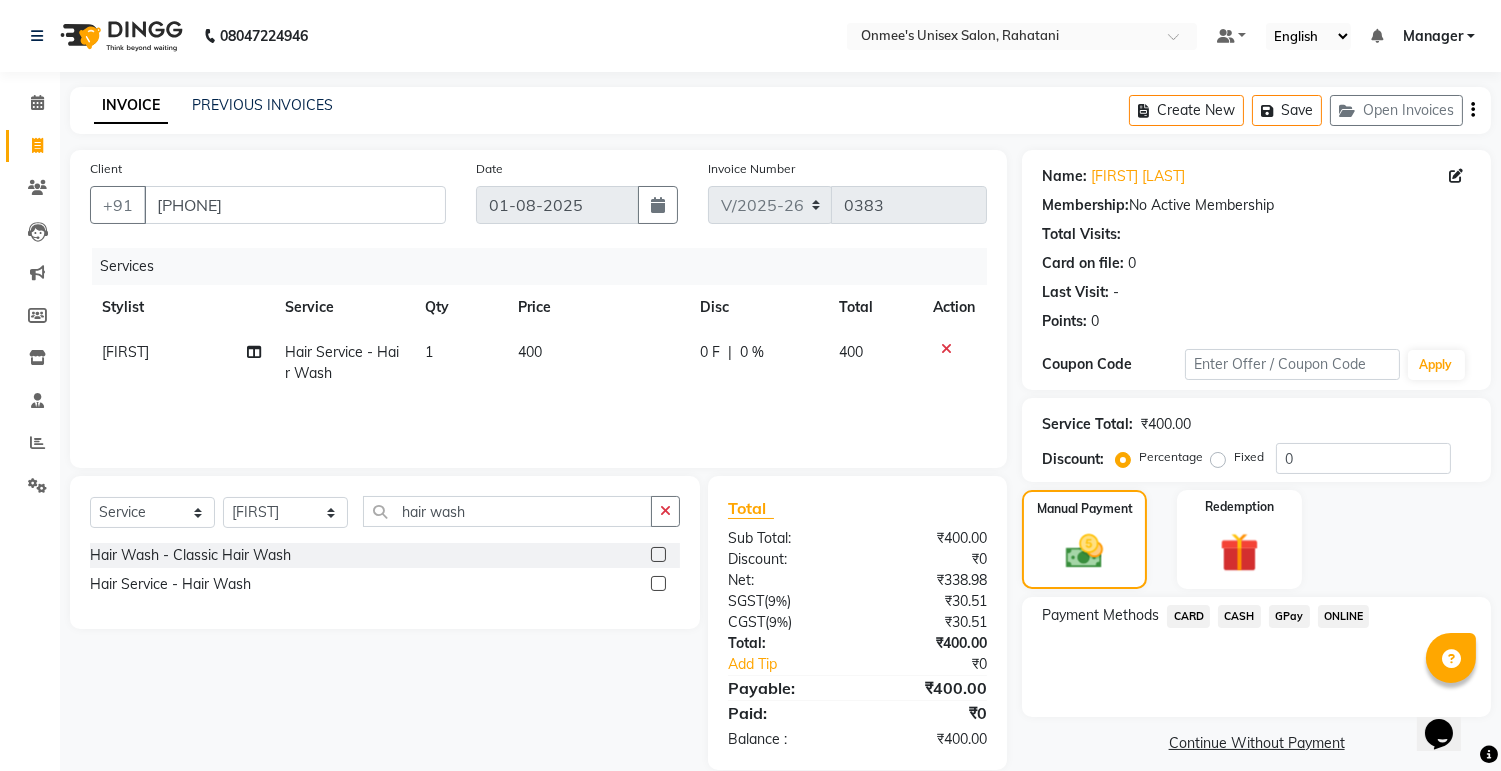 click on "ONLINE" 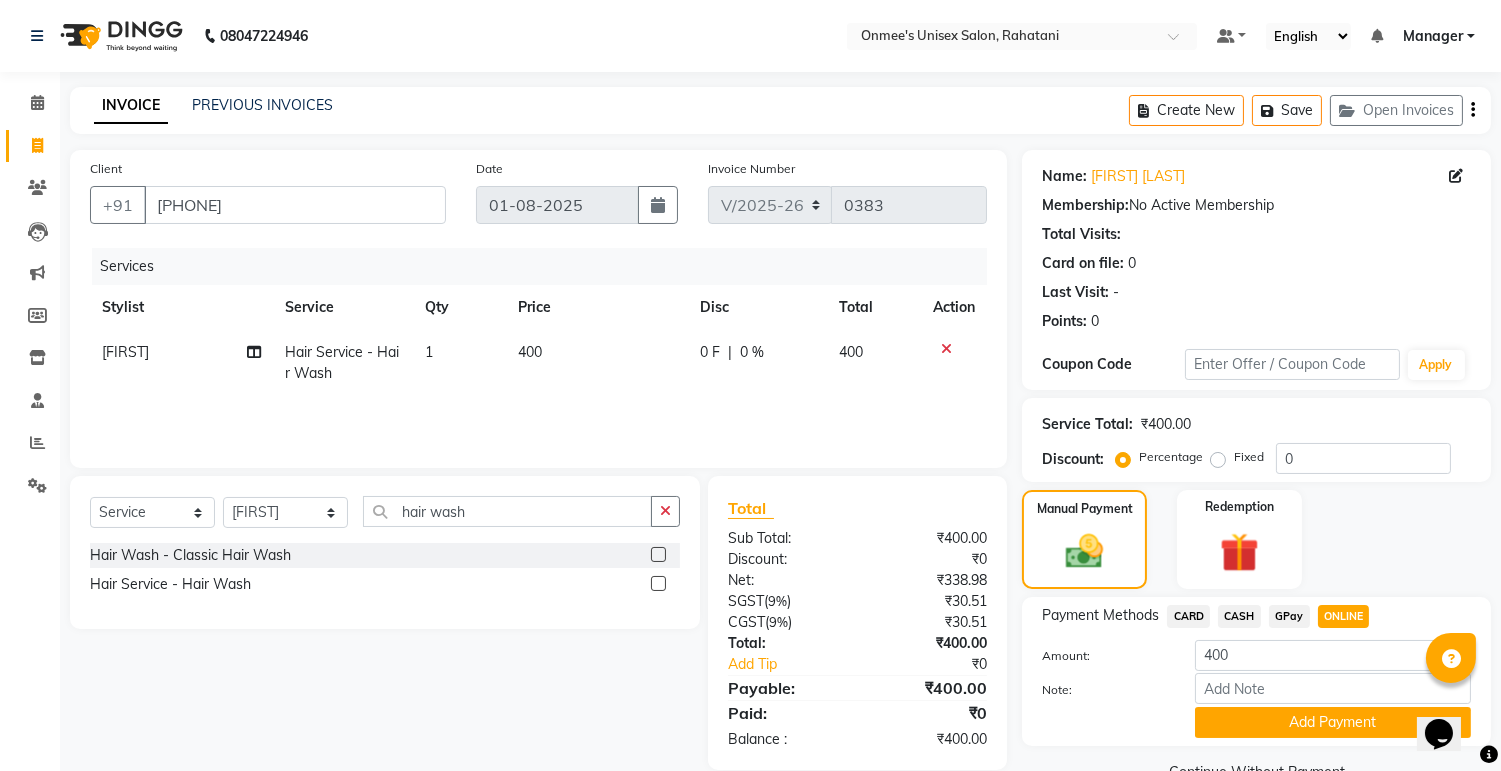 scroll, scrollTop: 45, scrollLeft: 0, axis: vertical 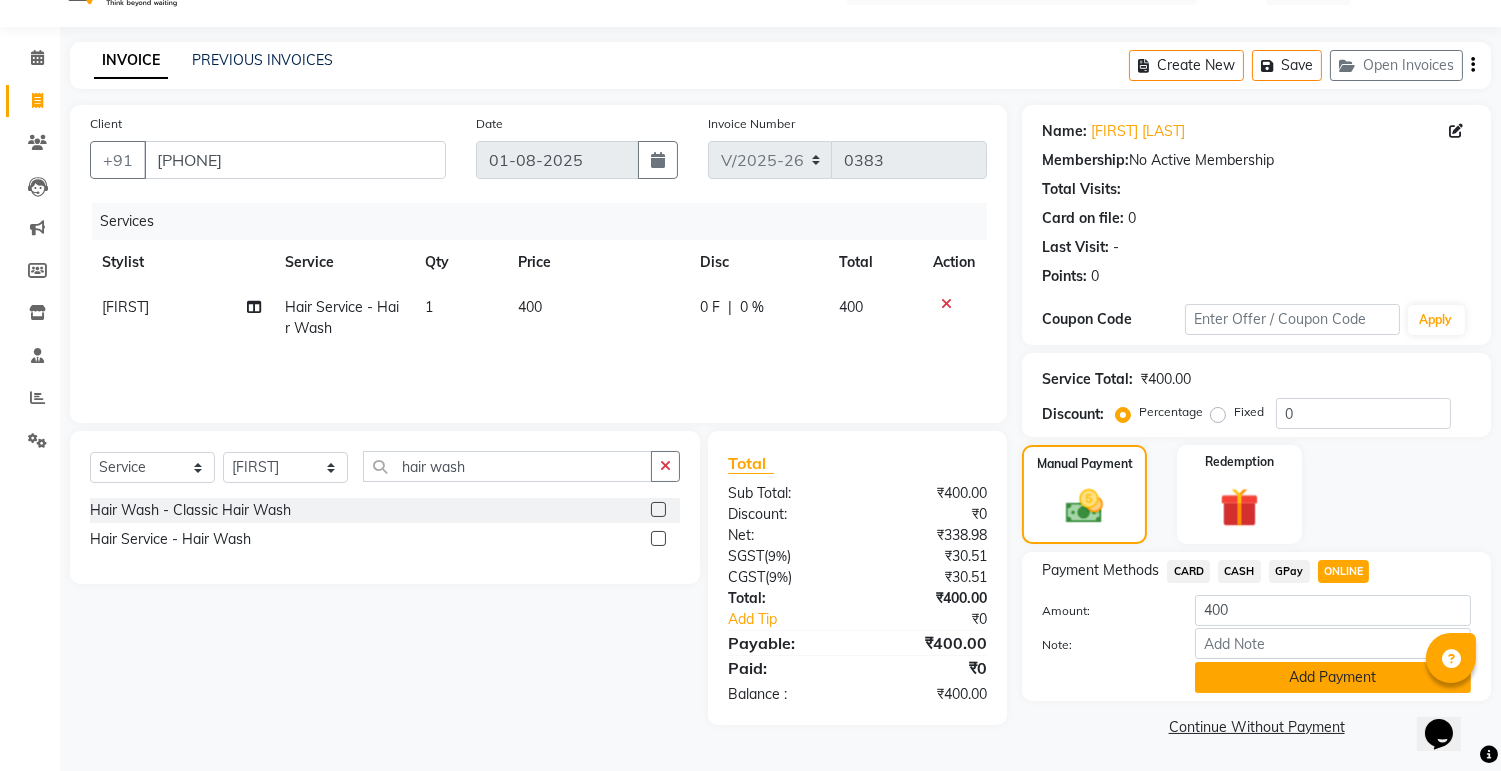 click on "Add Payment" 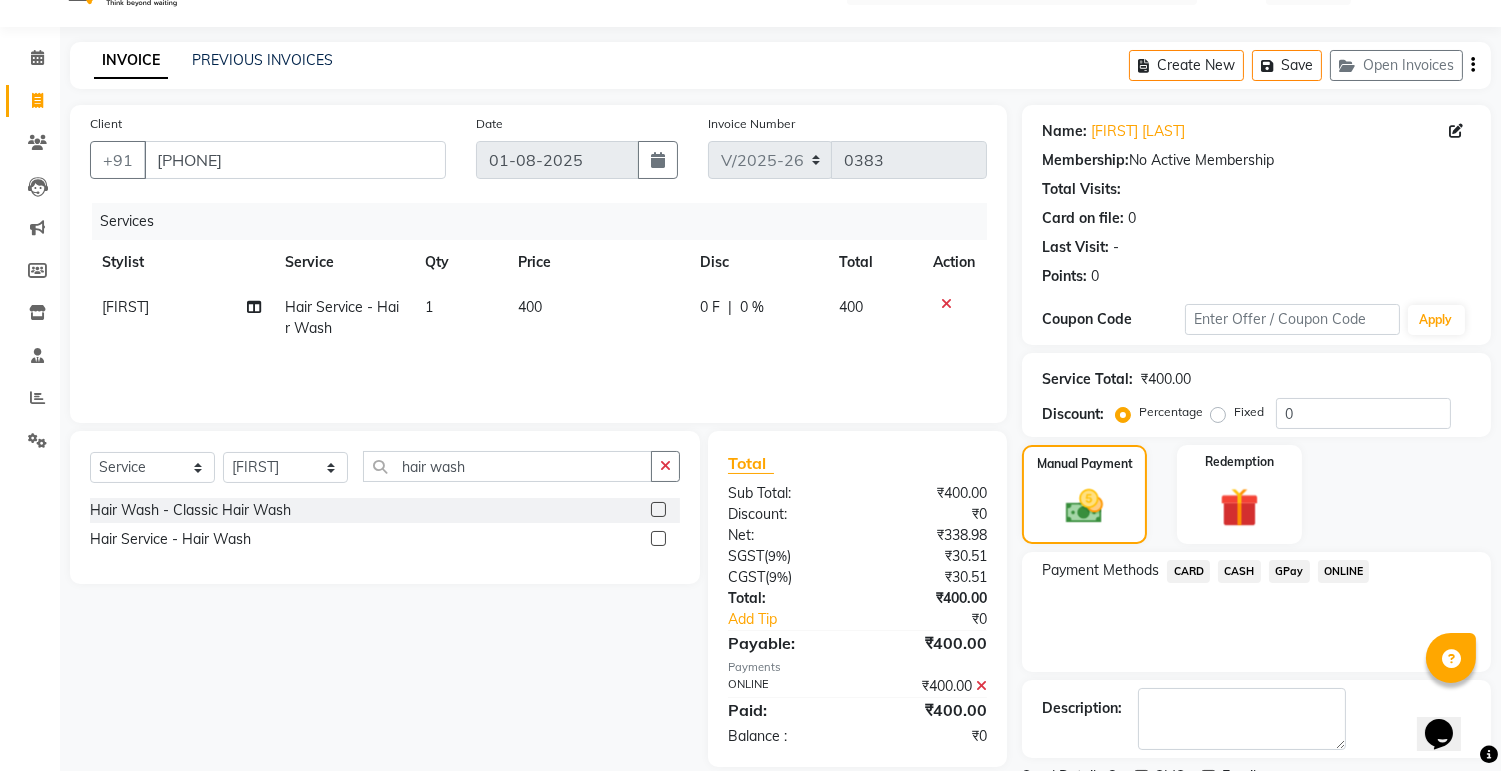 scroll, scrollTop: 128, scrollLeft: 0, axis: vertical 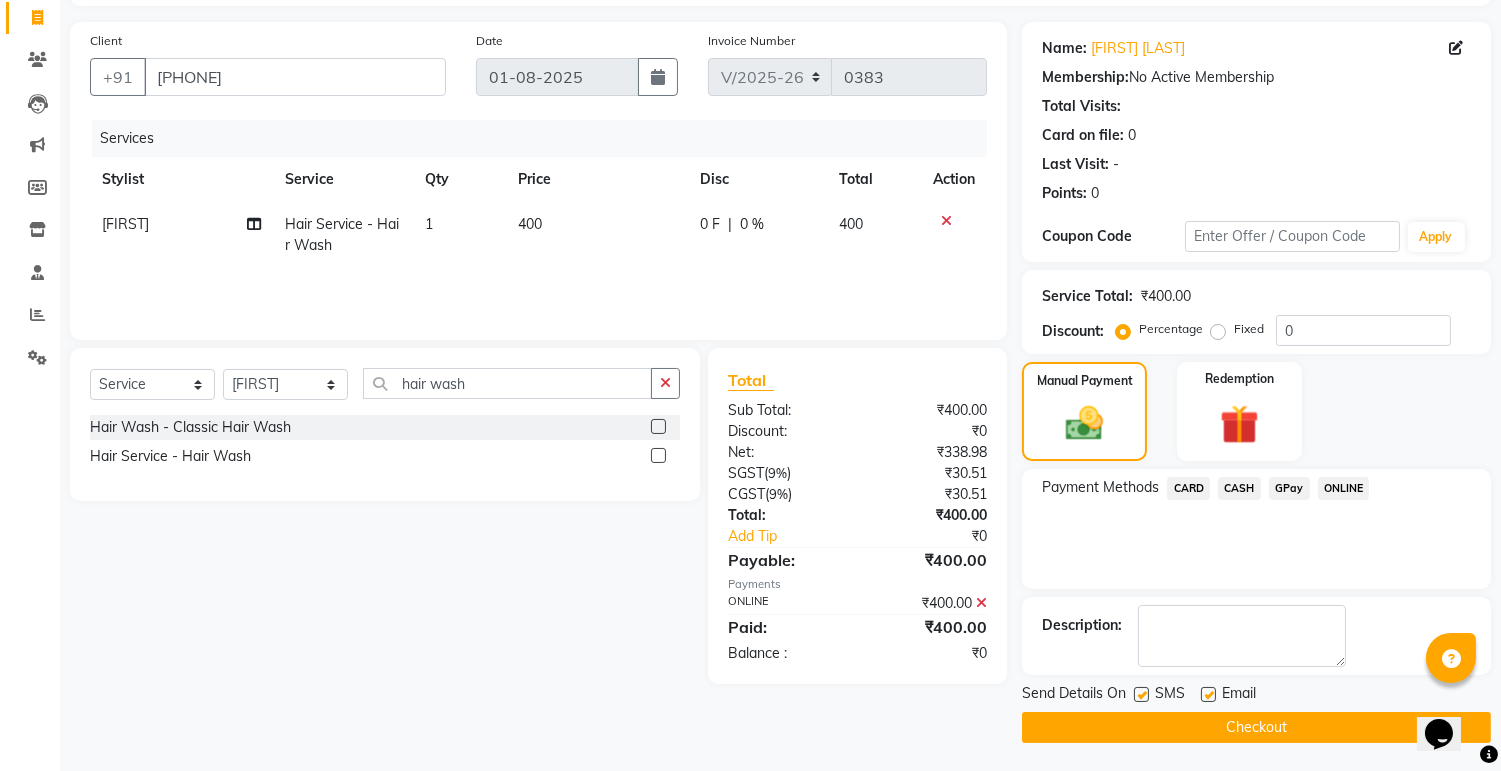 click 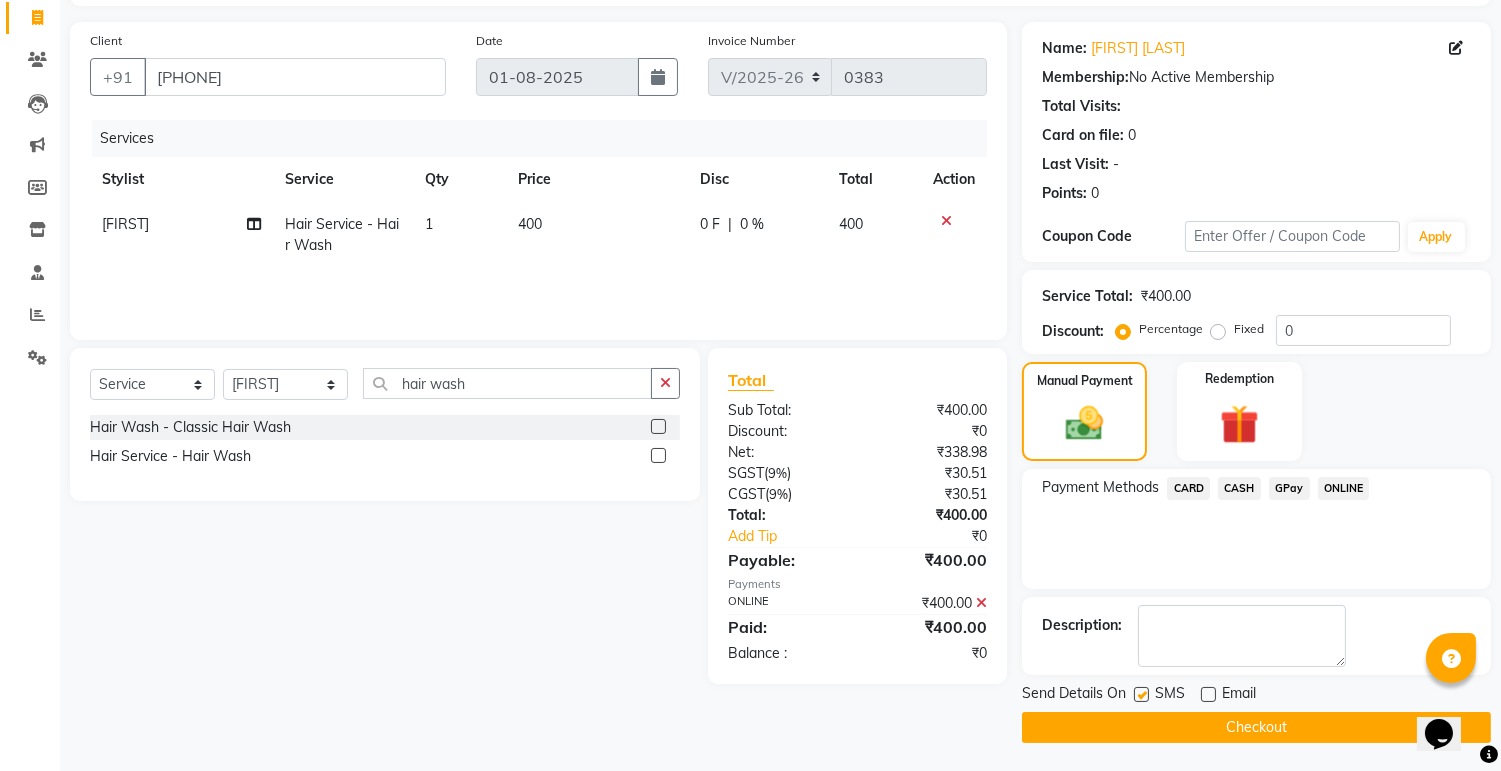 click 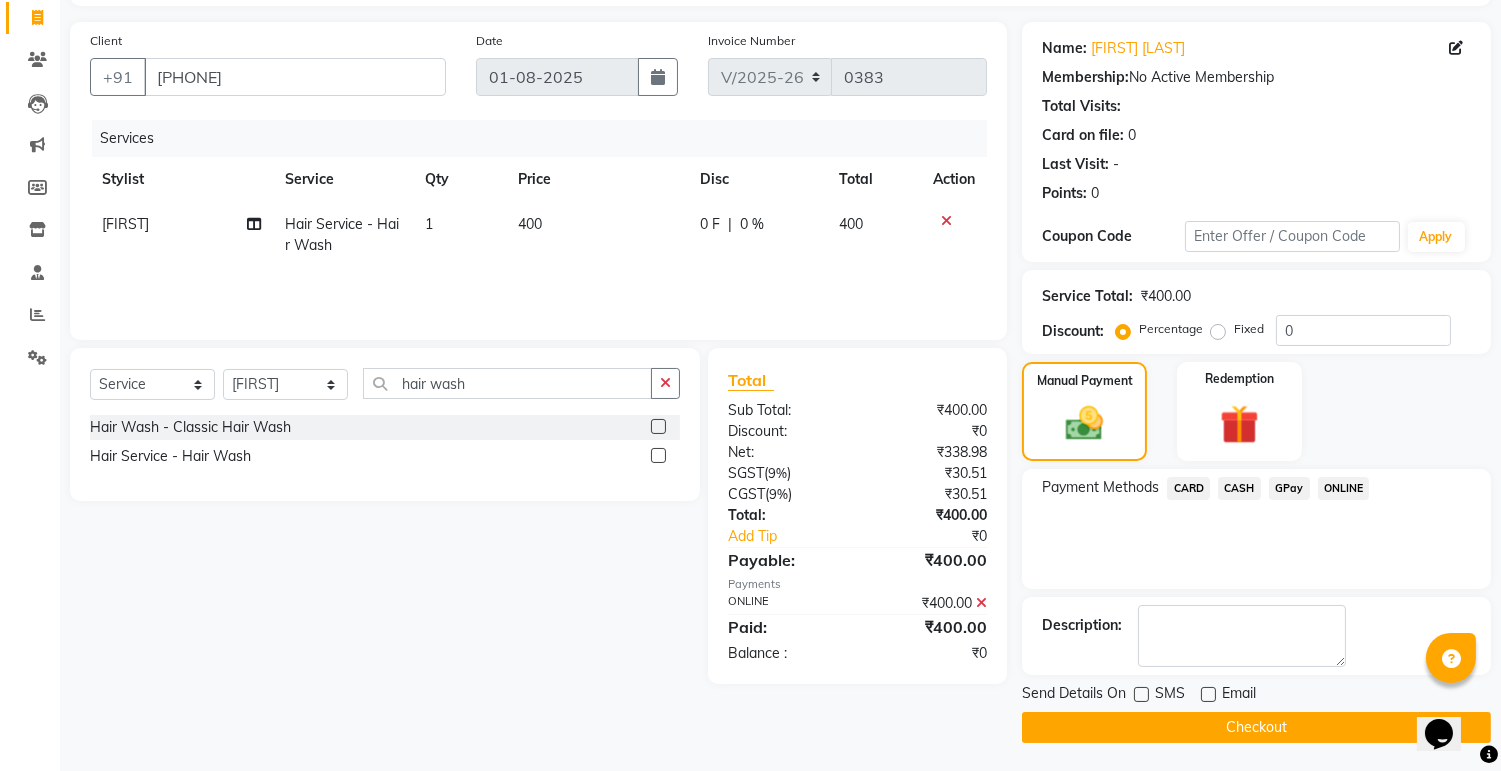 click on "Checkout" 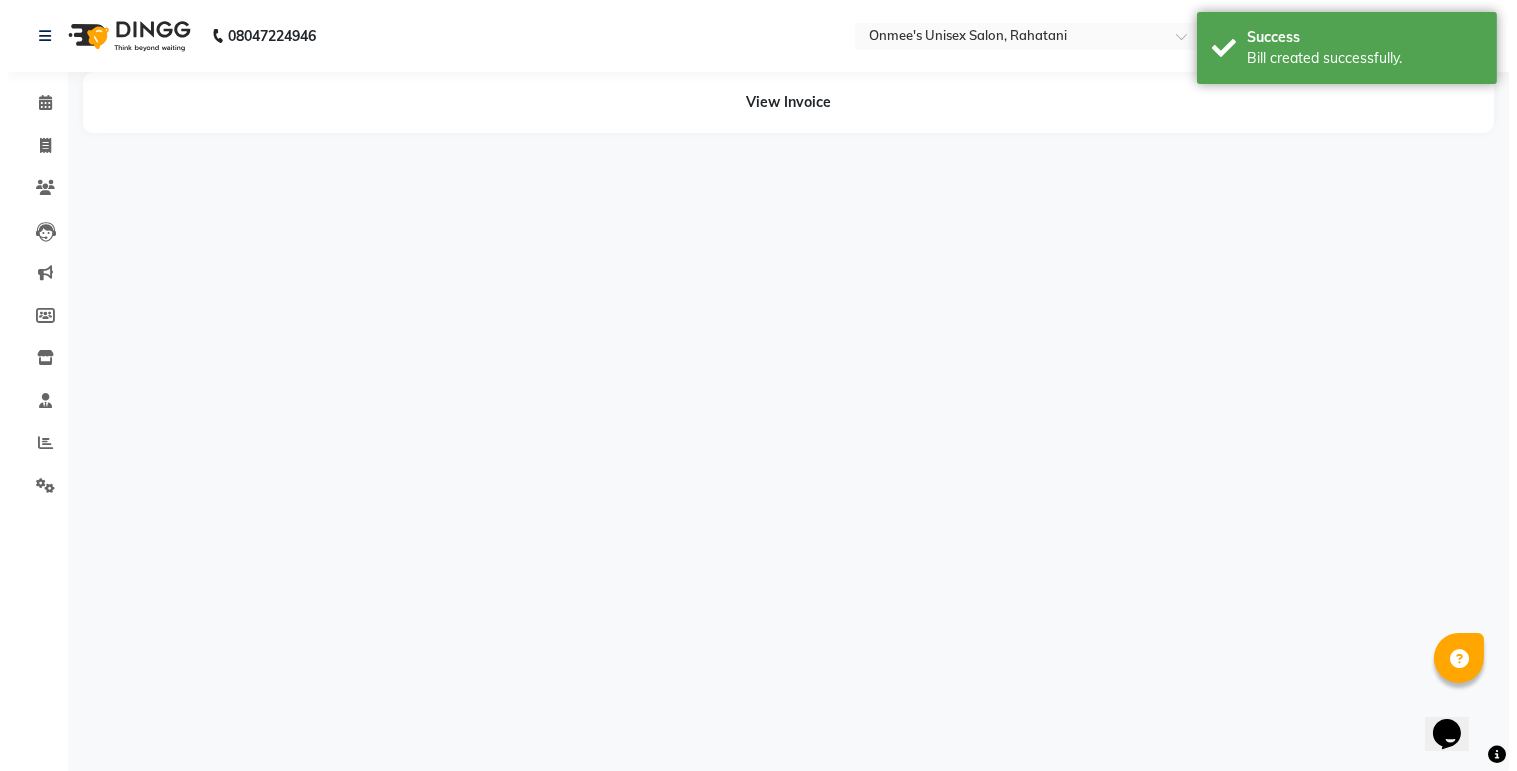 scroll, scrollTop: 0, scrollLeft: 0, axis: both 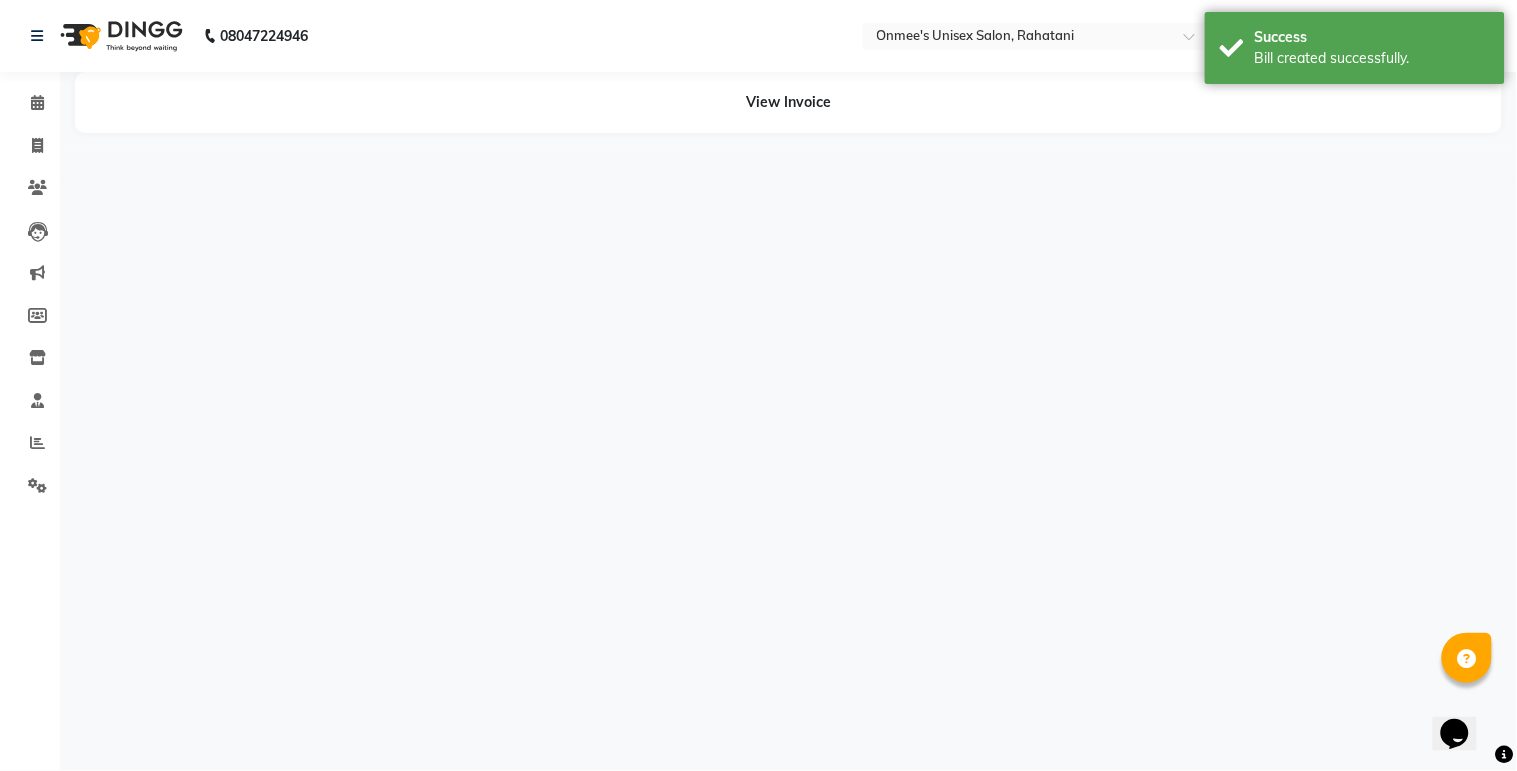 select on "79756" 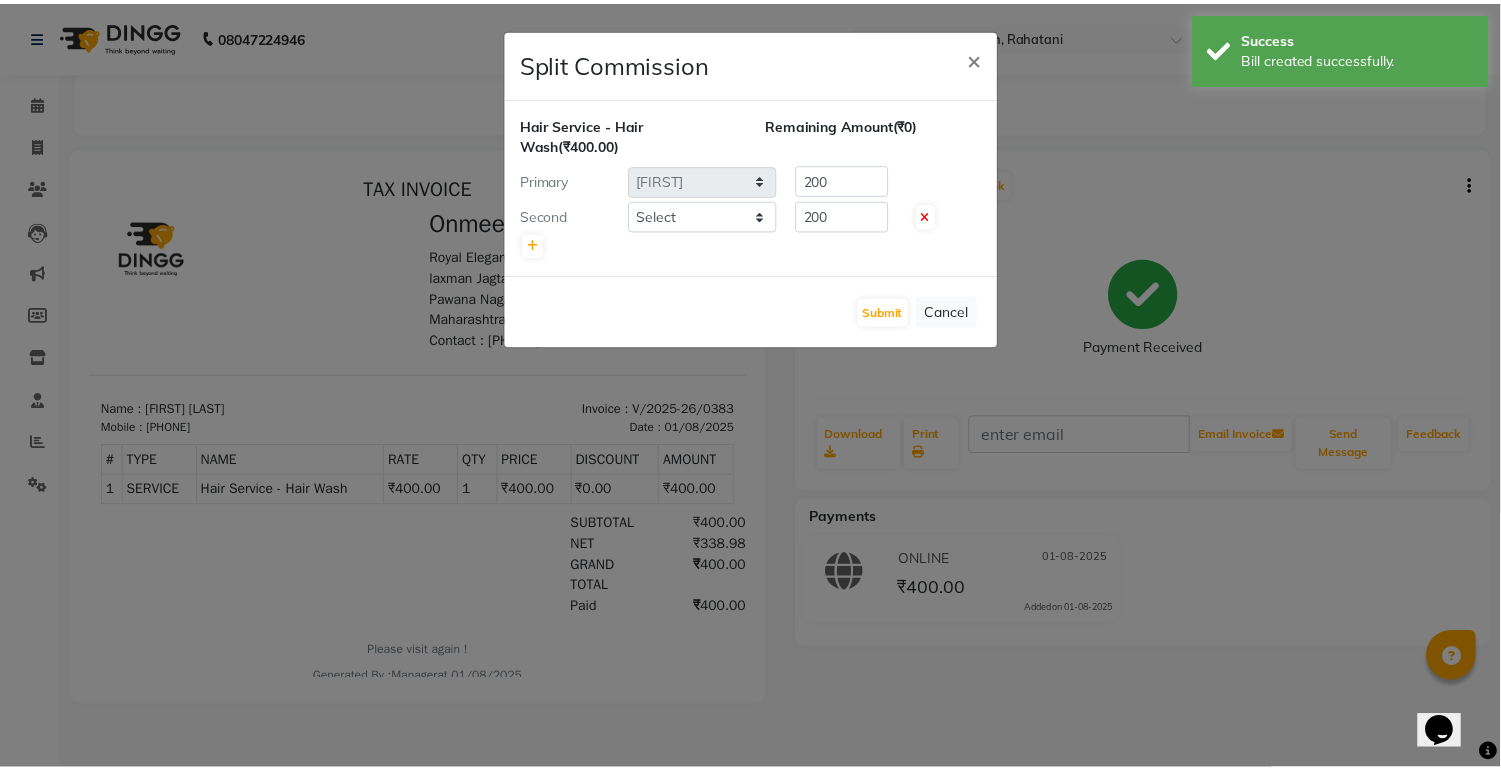 scroll, scrollTop: 0, scrollLeft: 0, axis: both 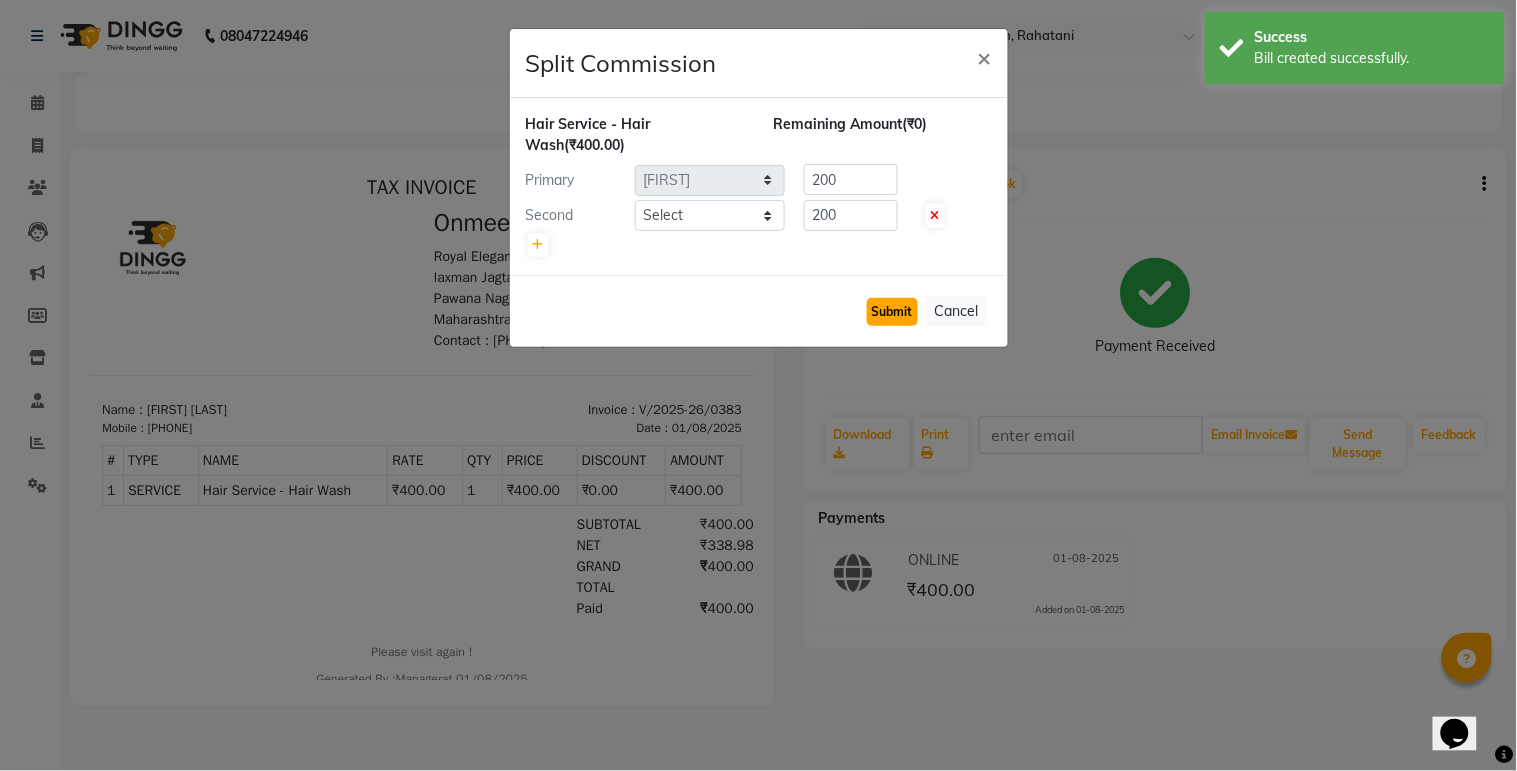 click on "Submit" 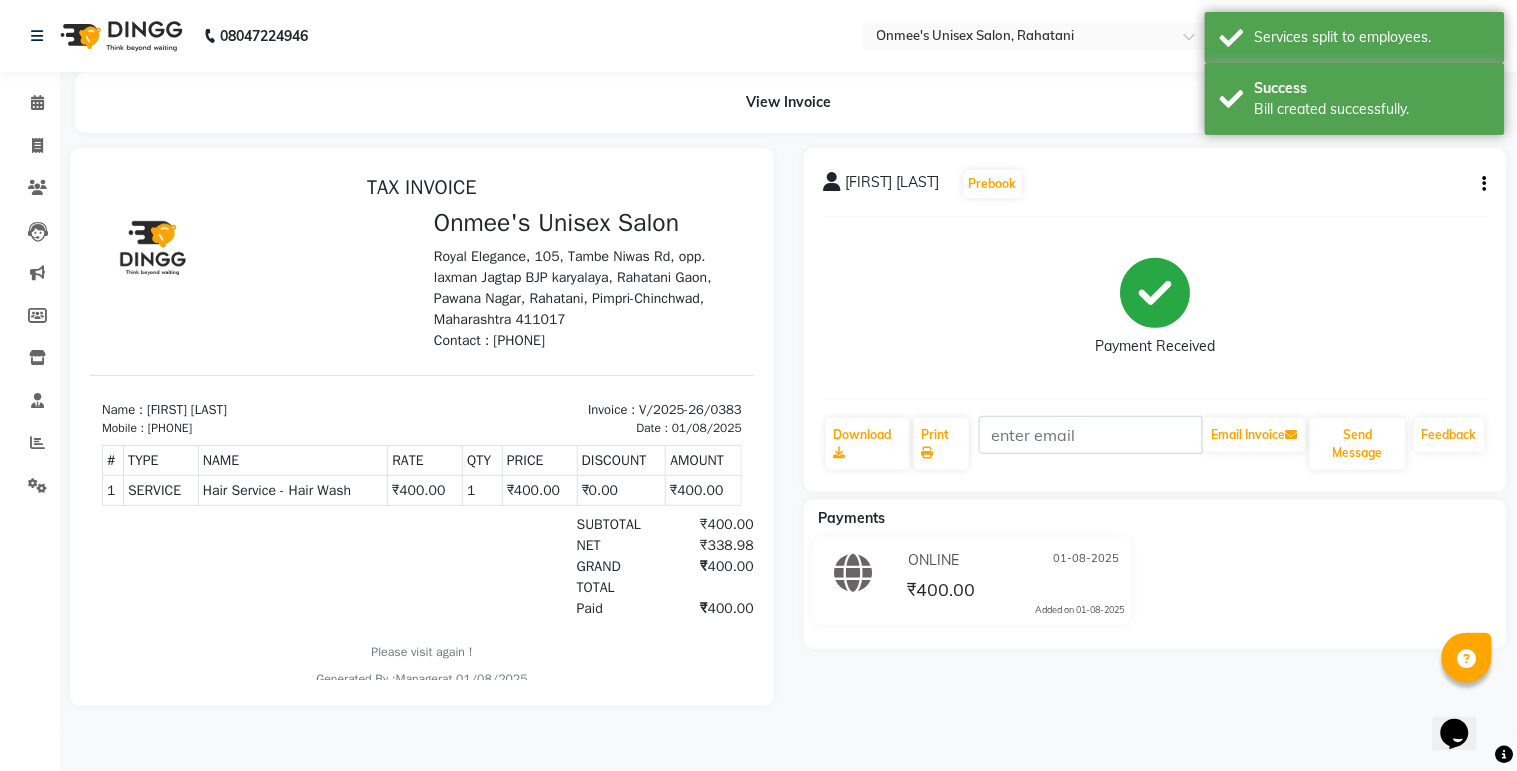 select on "8273" 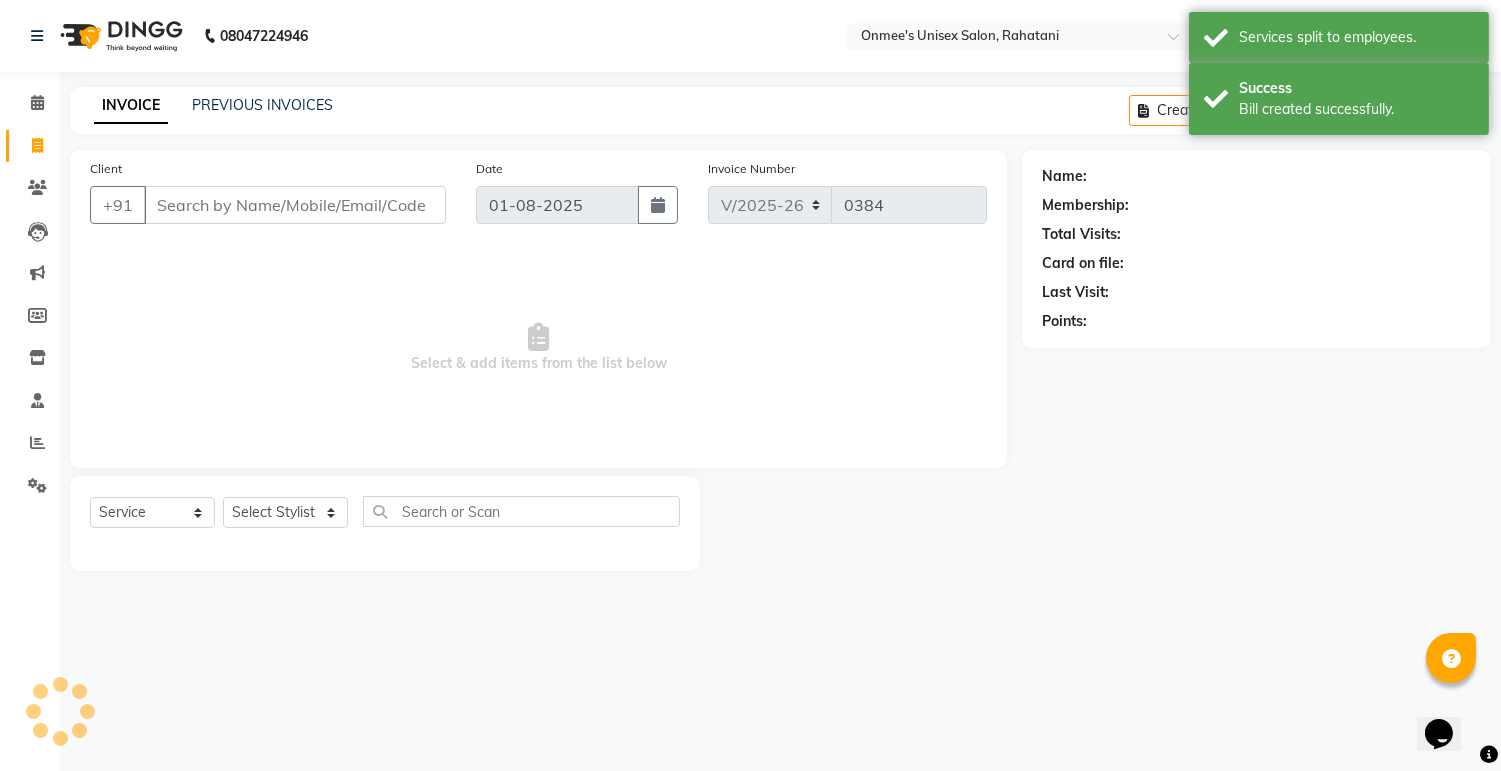 select on "79756" 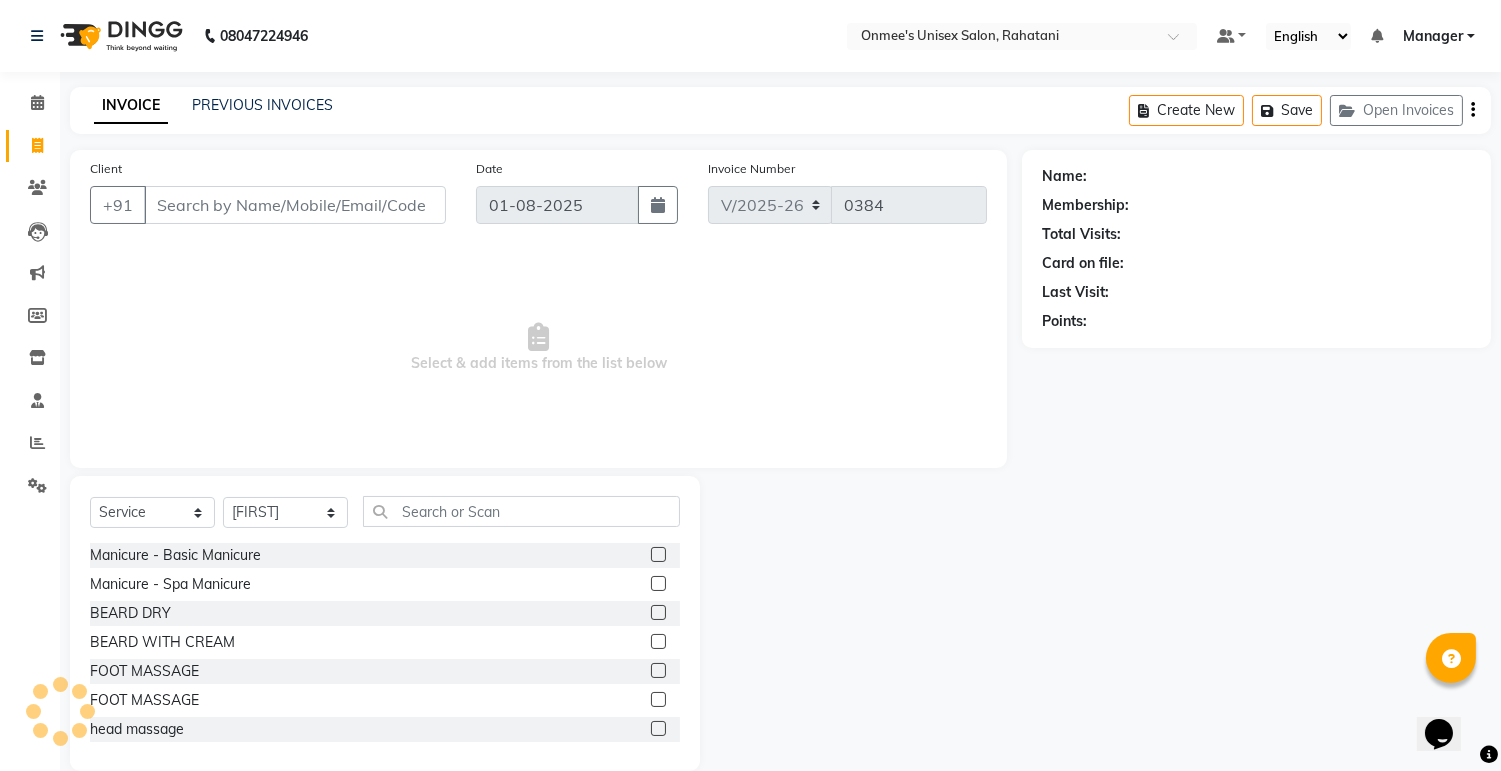 click on "FOOT MASSAGE" 